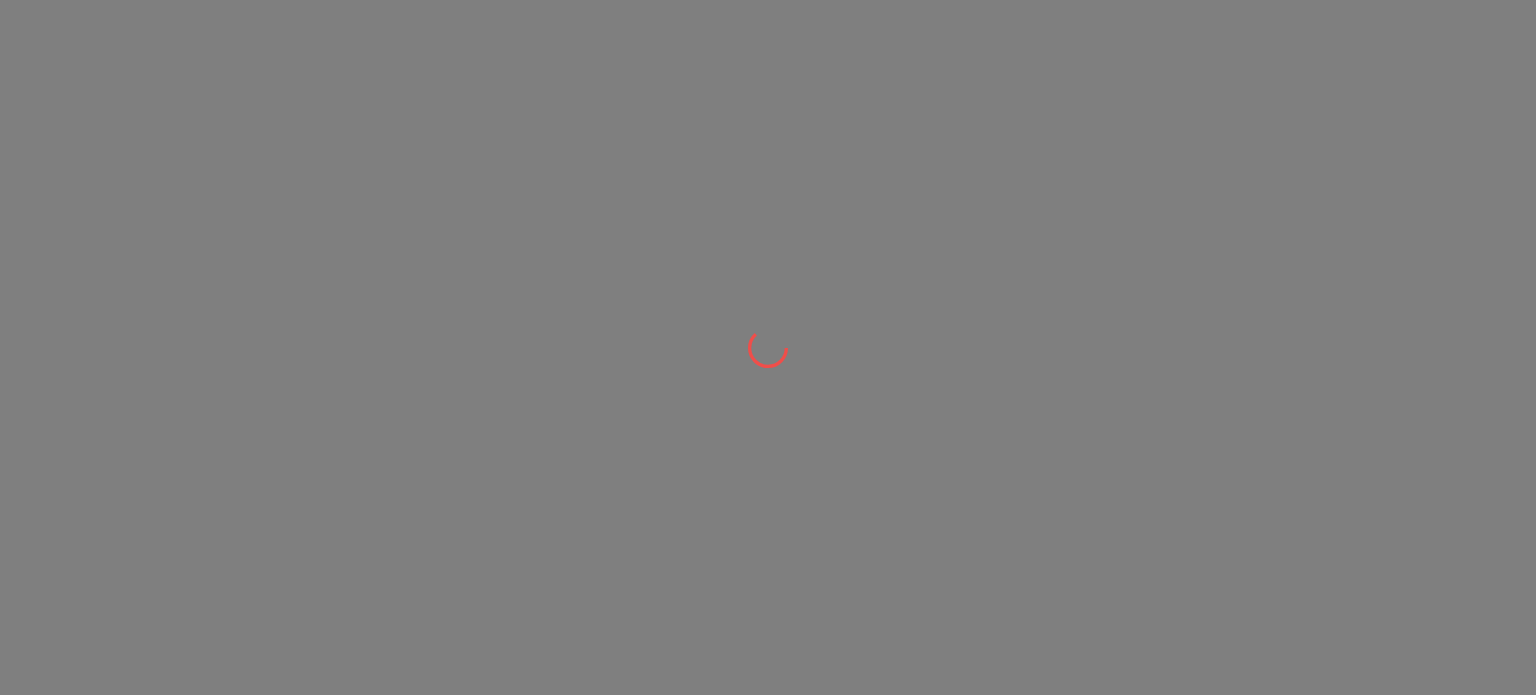 scroll, scrollTop: 0, scrollLeft: 0, axis: both 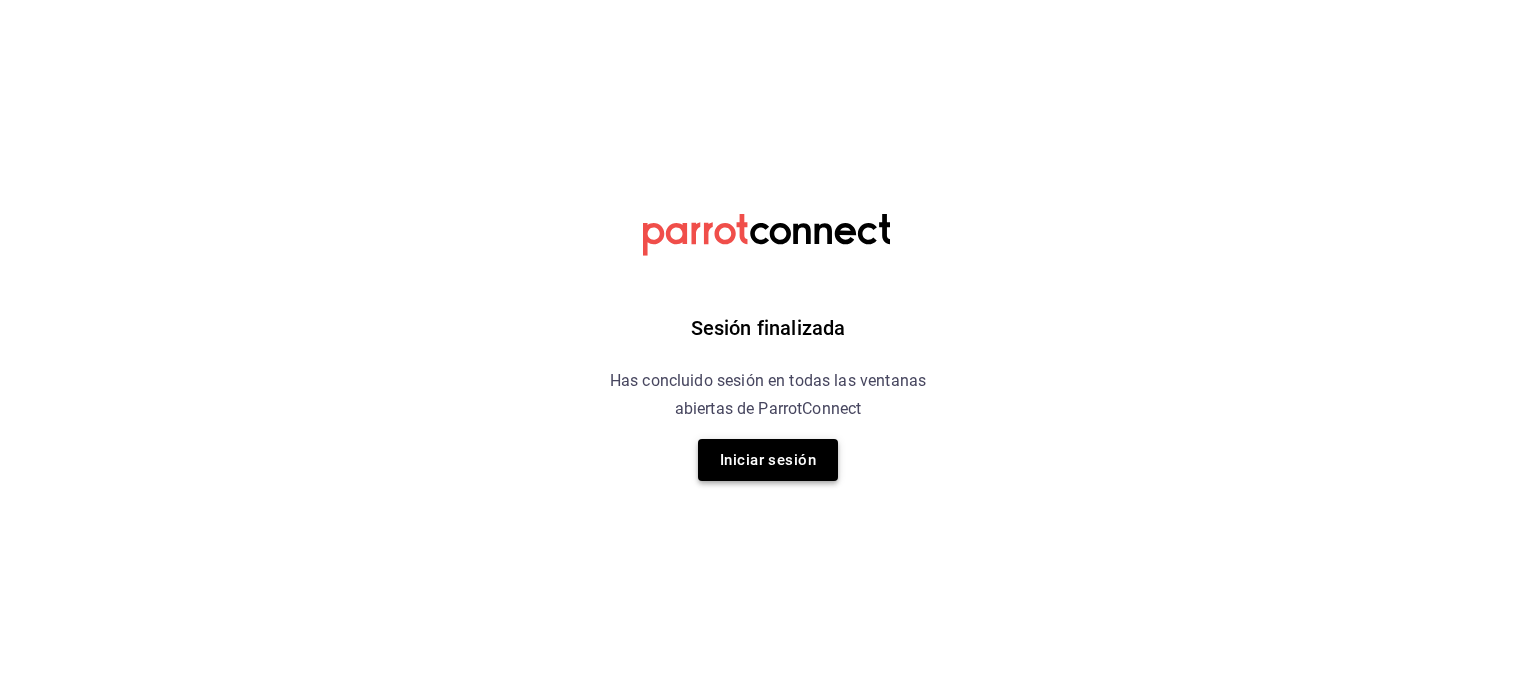 click on "Iniciar sesión" at bounding box center [768, 460] 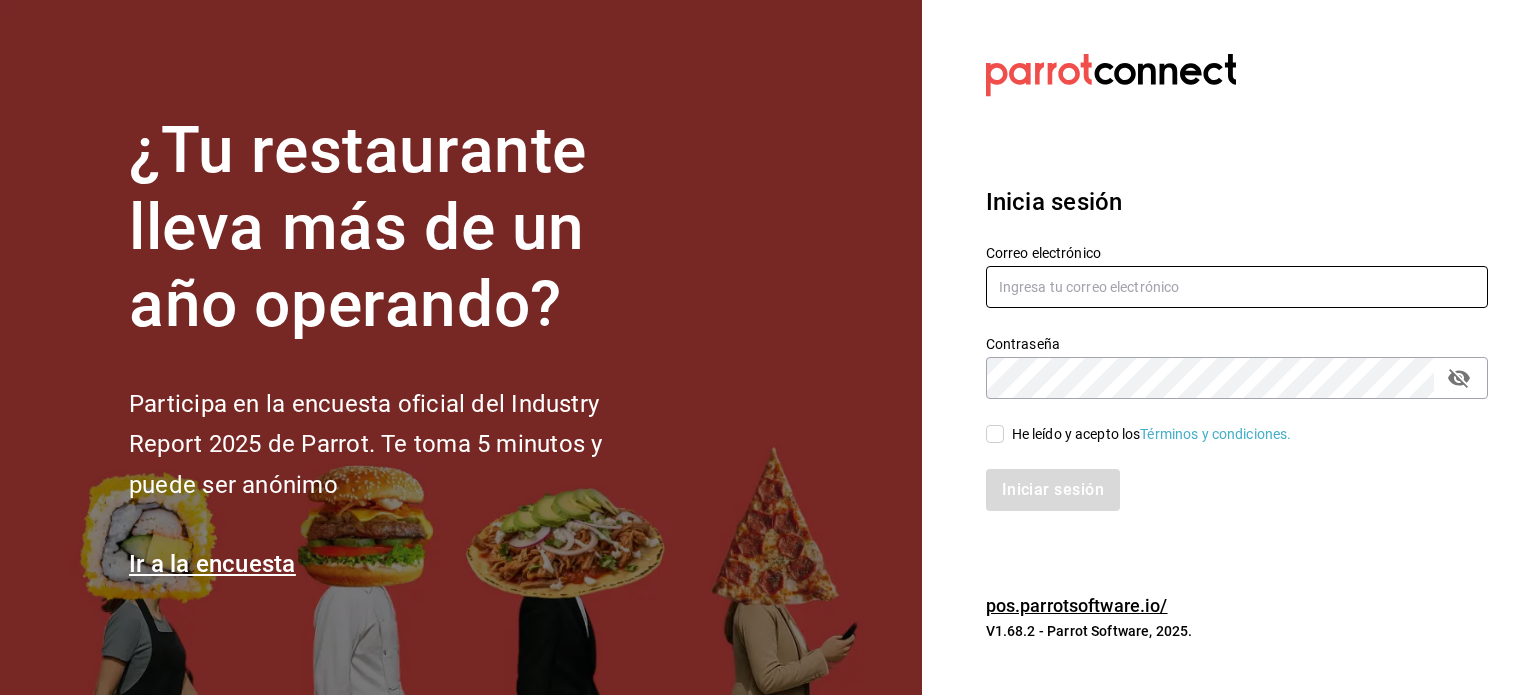 click at bounding box center [1237, 287] 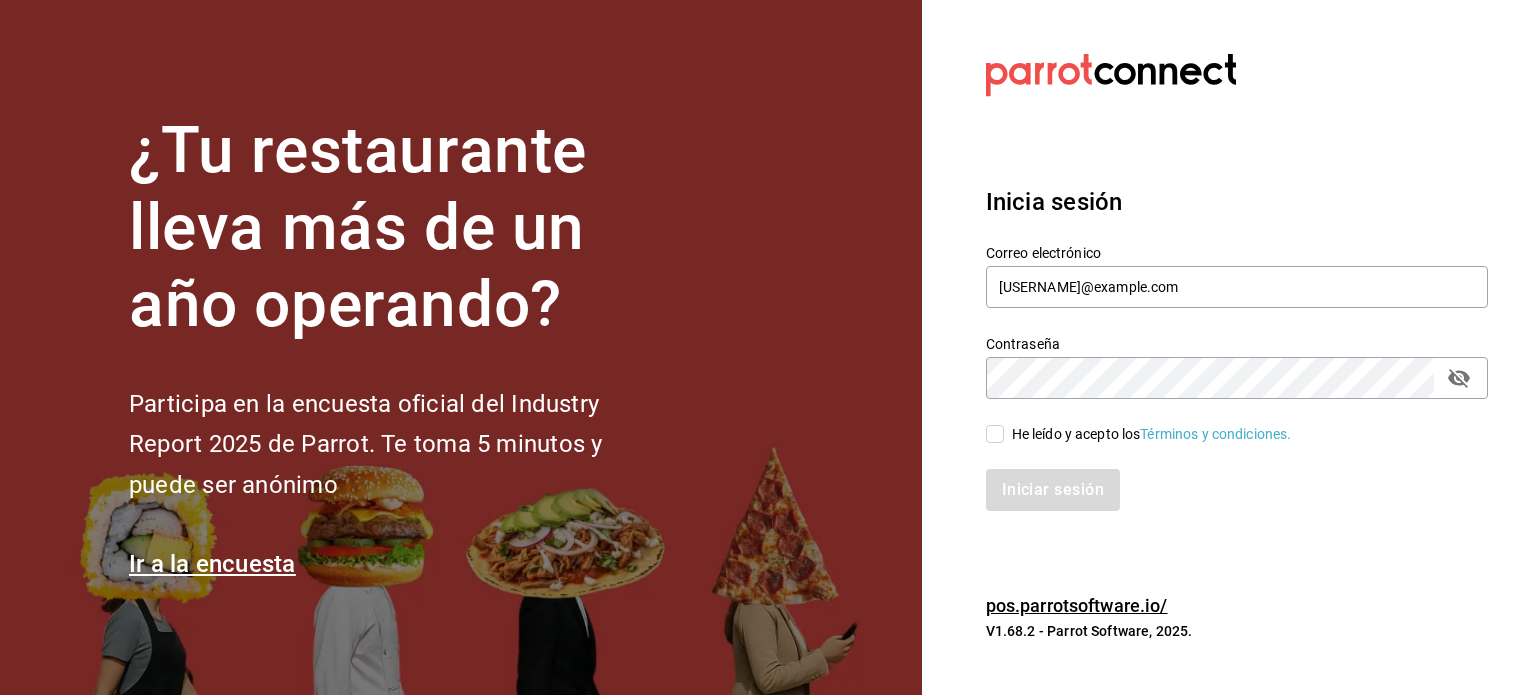 click on "He leído y acepto los  Términos y condiciones." at bounding box center [995, 434] 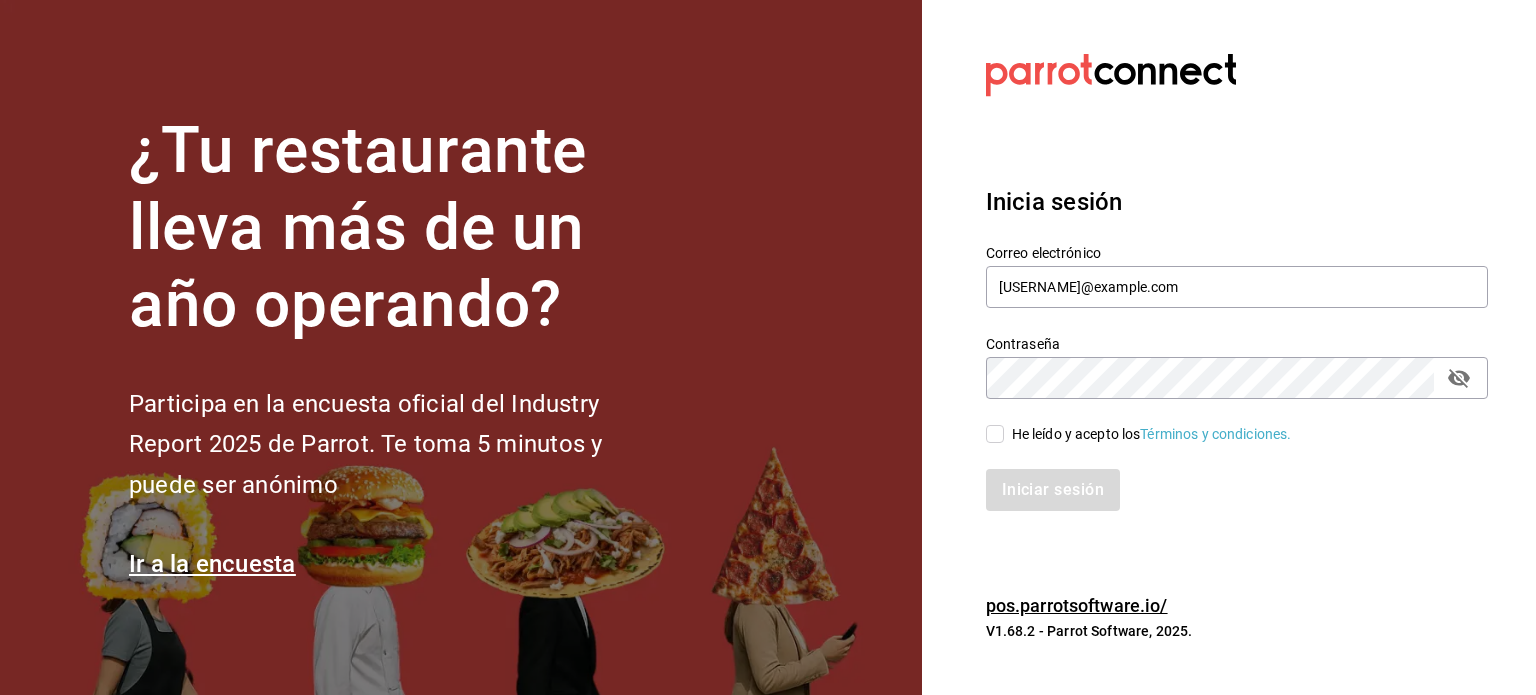 checkbox on "true" 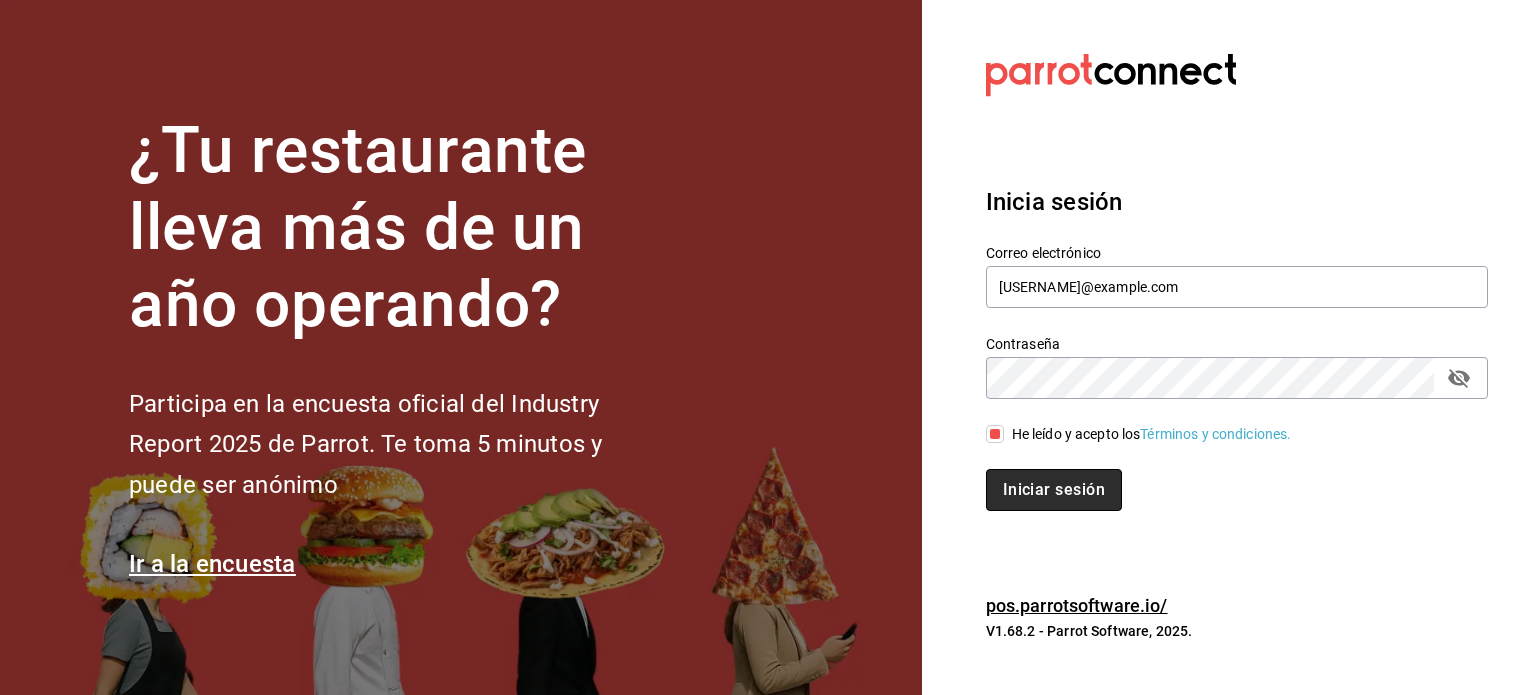 click on "Iniciar sesión" at bounding box center (1054, 490) 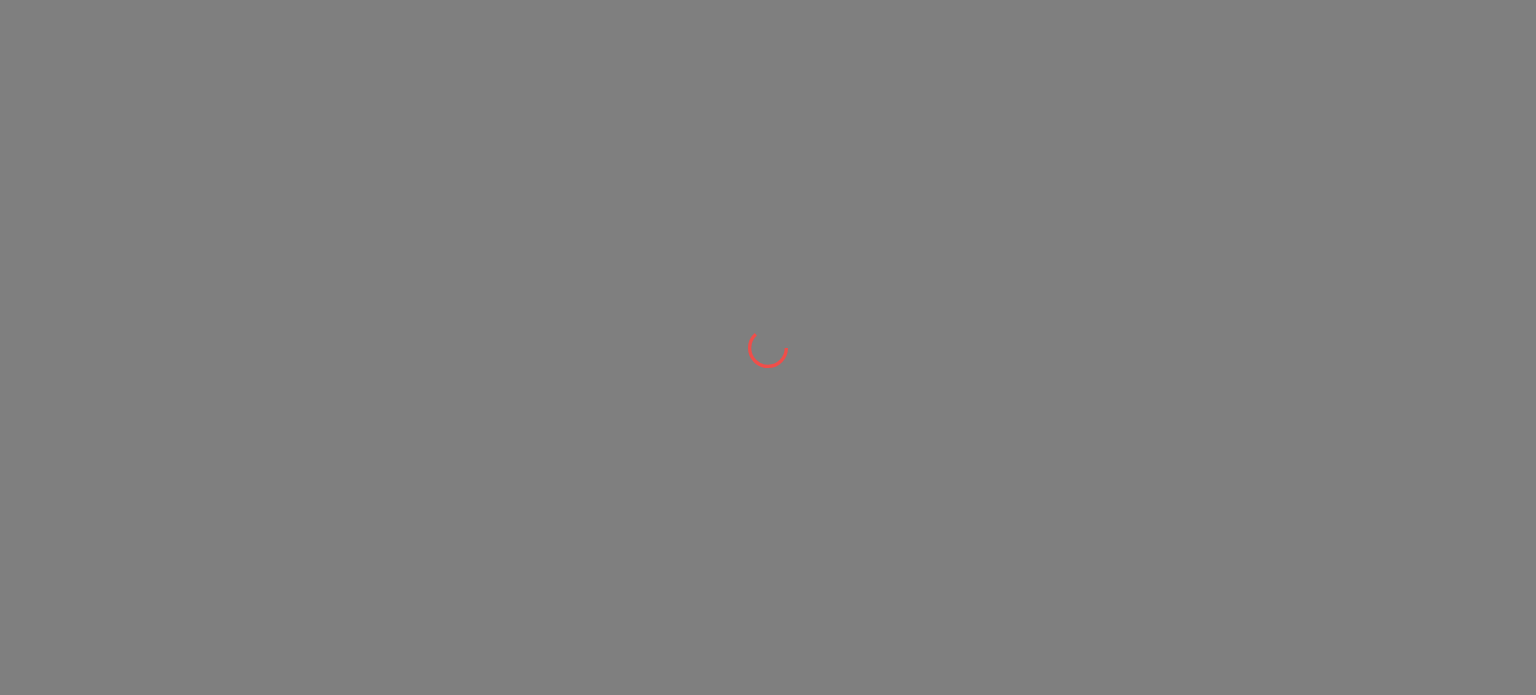 scroll, scrollTop: 0, scrollLeft: 0, axis: both 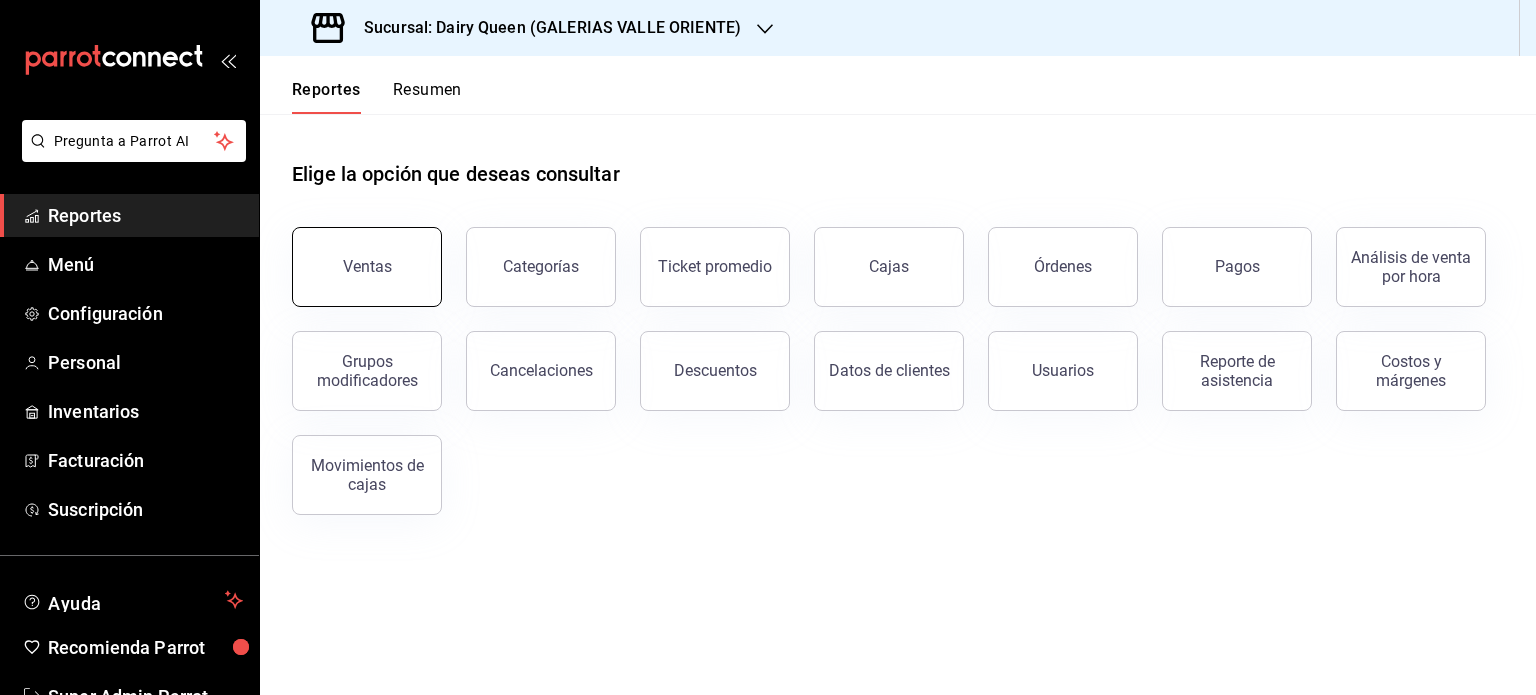 click on "Ventas" at bounding box center (367, 267) 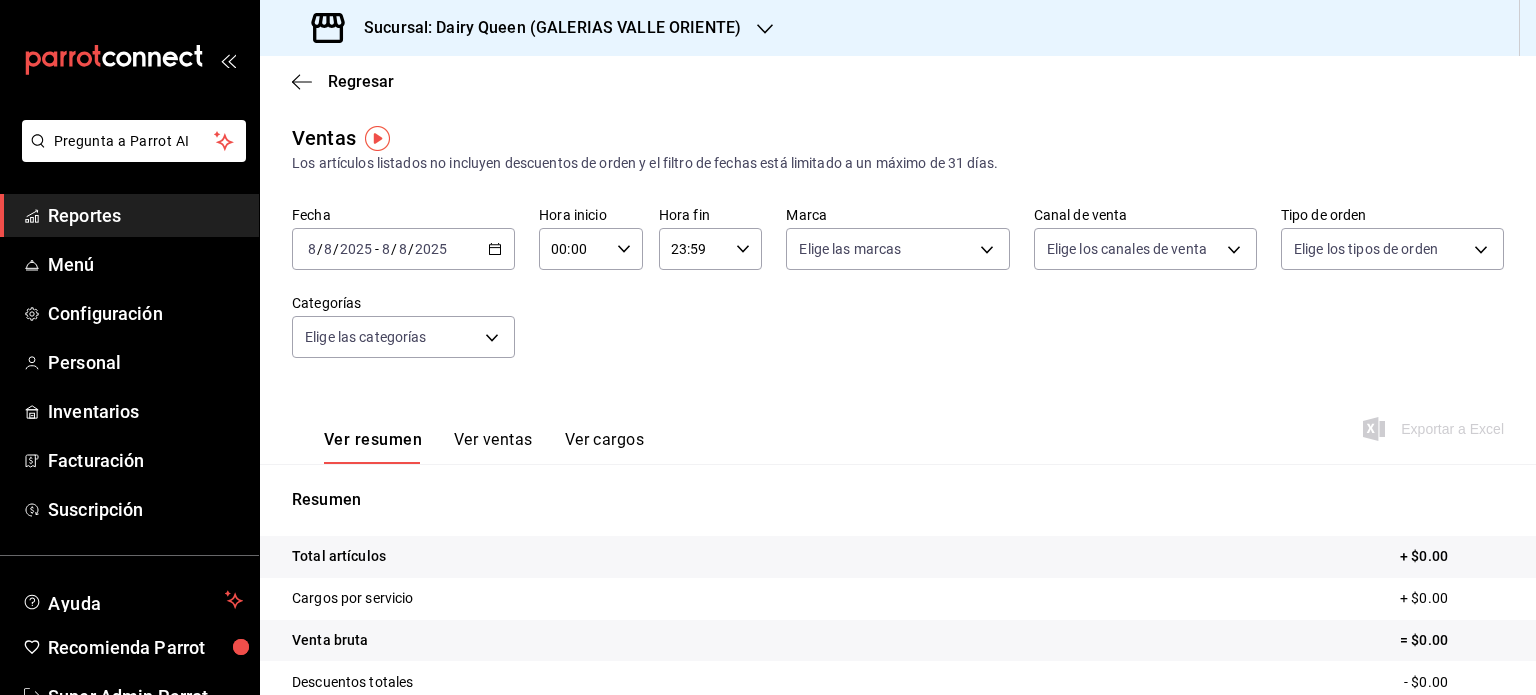 click on "2025-08-08 8 / 8 / 2025 - 2025-08-08 8 / 8 / 2025" at bounding box center [403, 249] 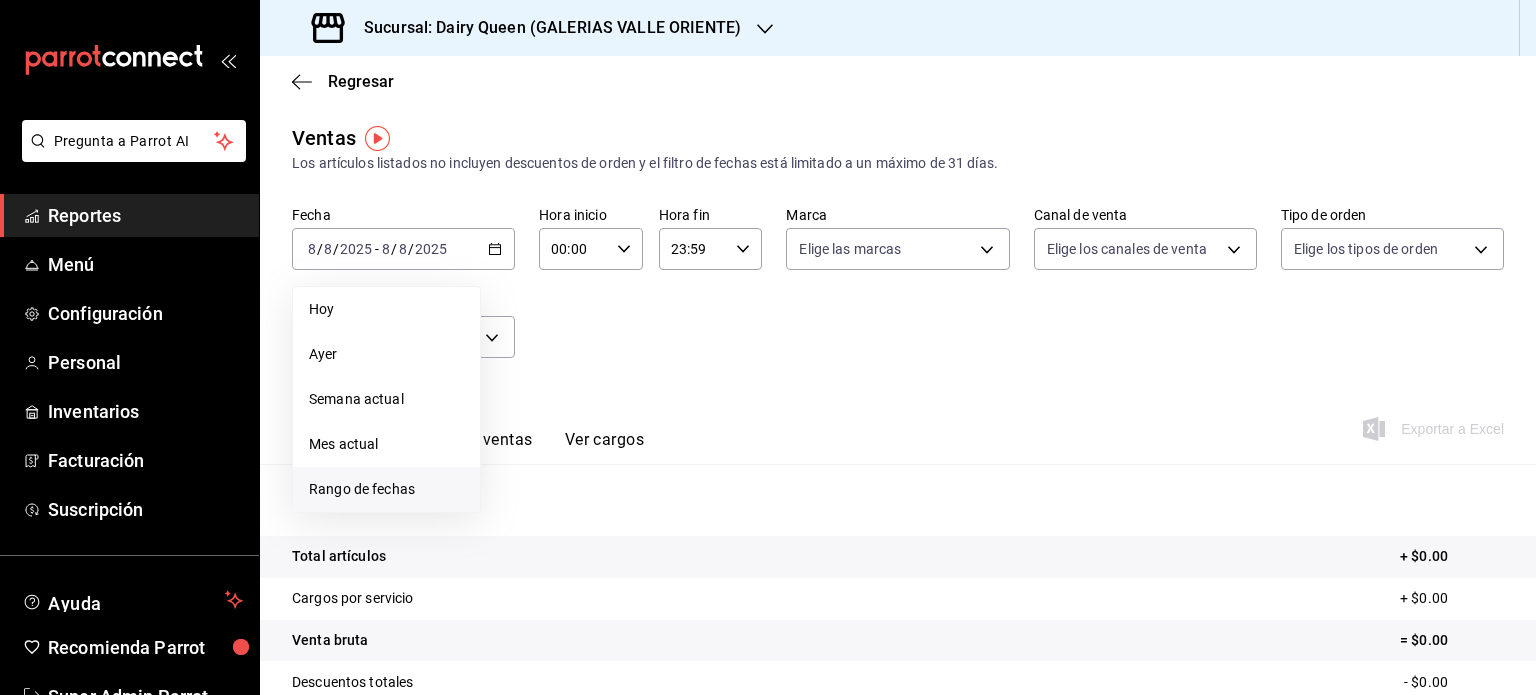 click on "Rango de fechas" at bounding box center [386, 489] 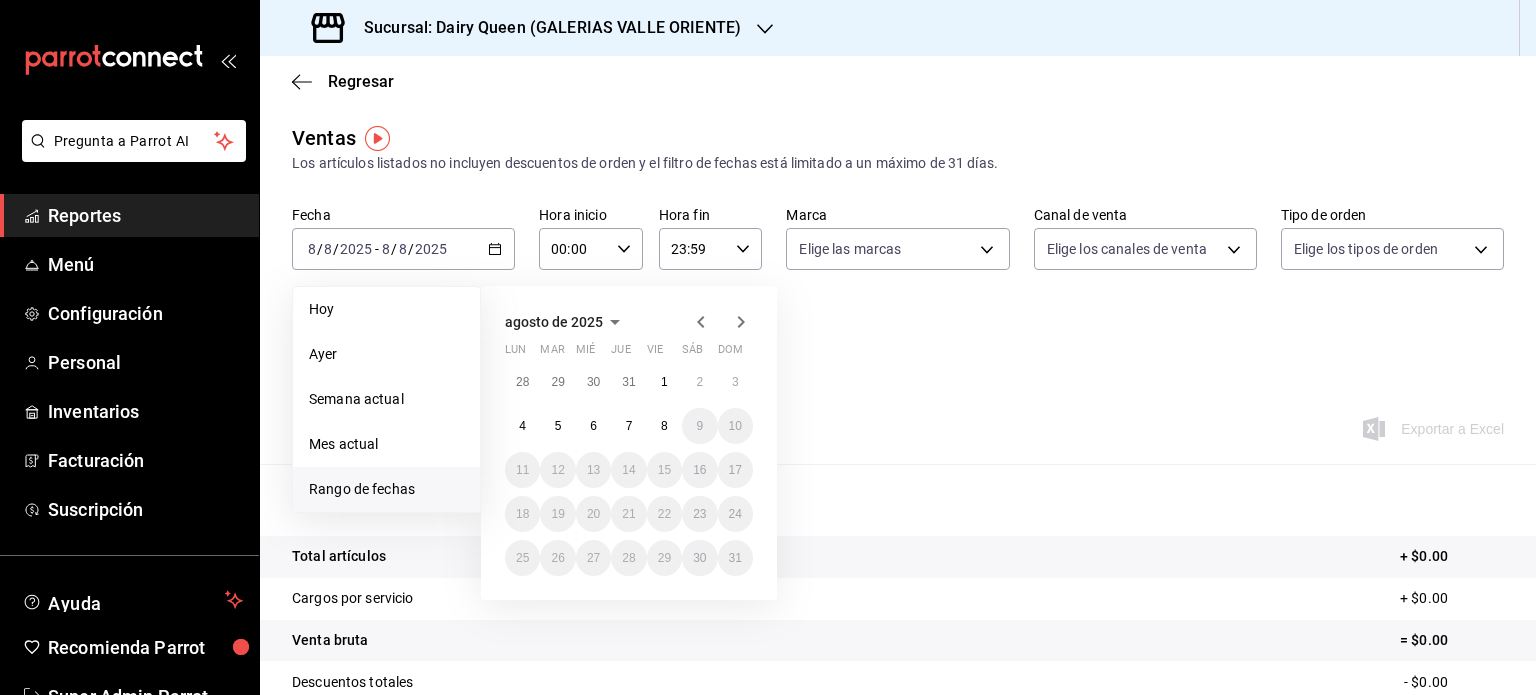 click 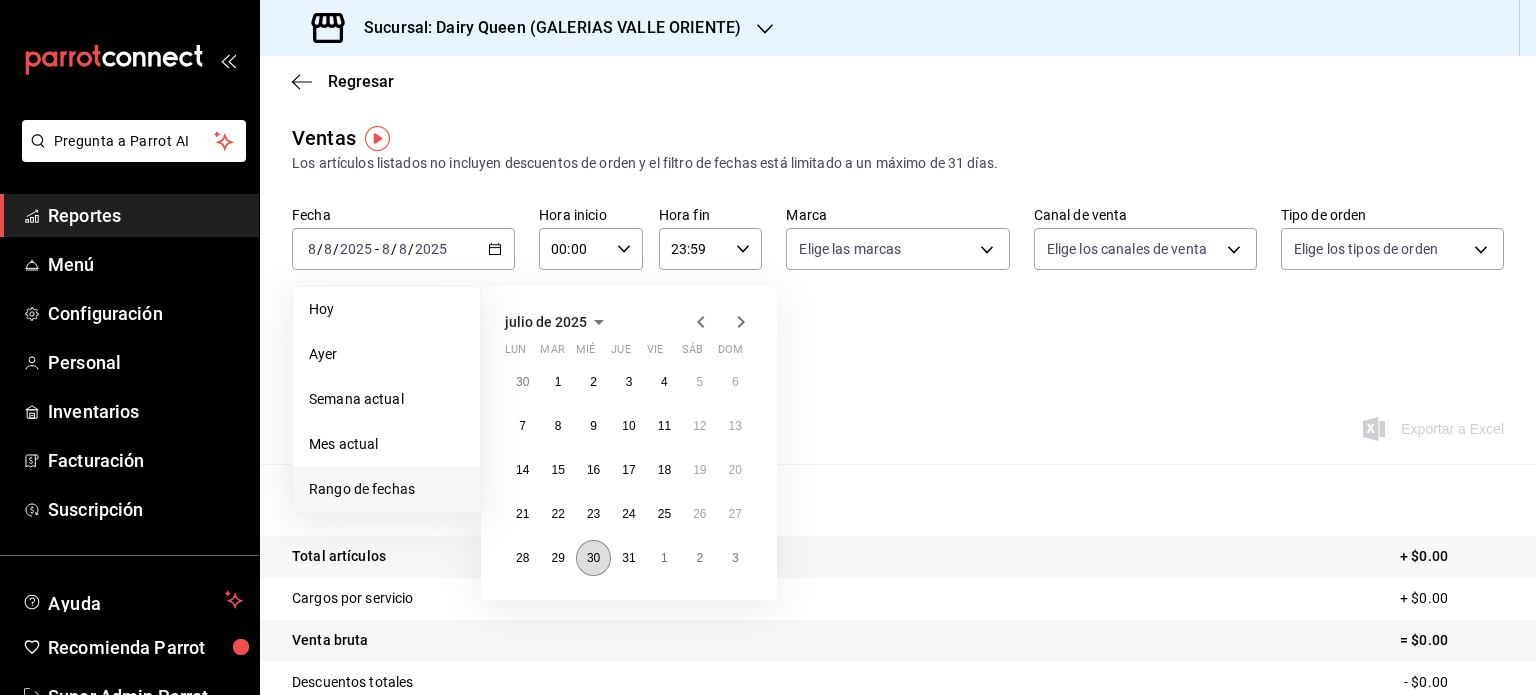 click on "30" at bounding box center [593, 558] 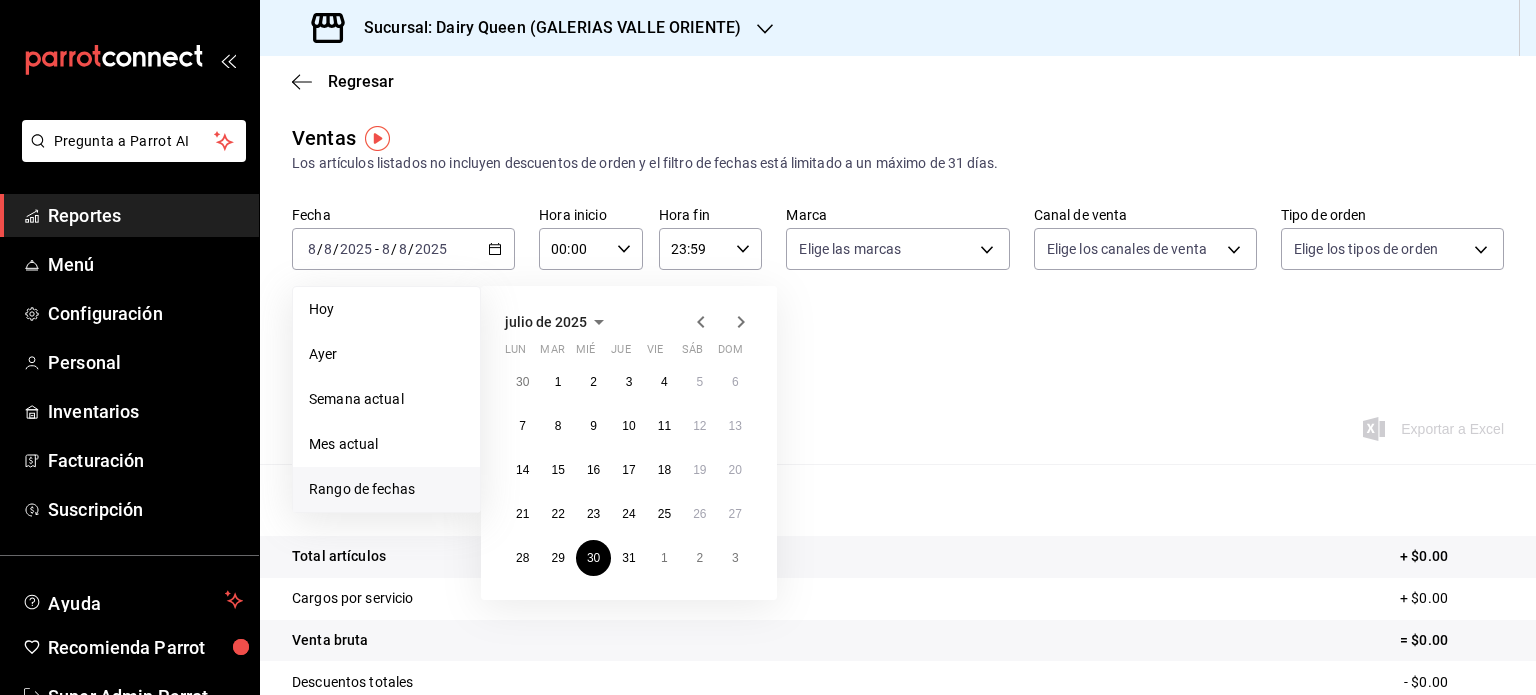 click 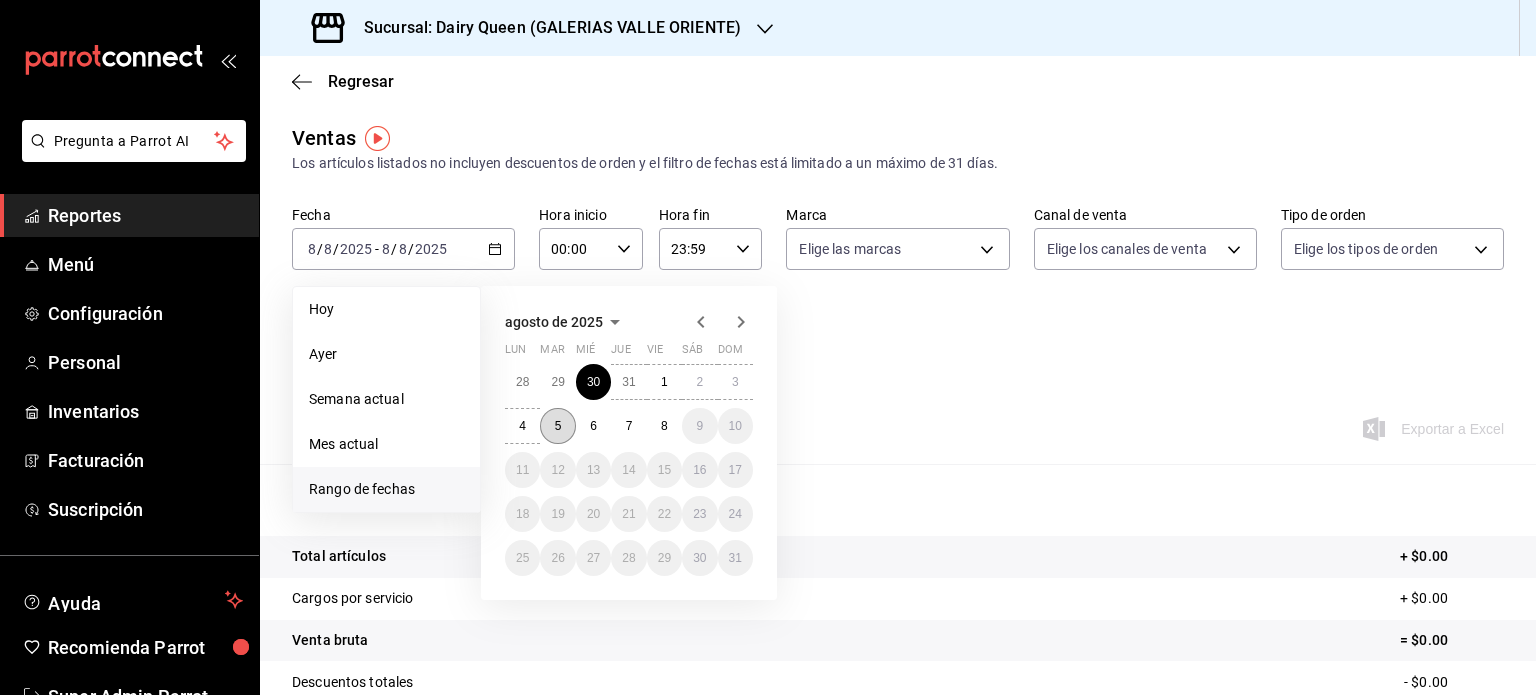 click on "5" at bounding box center (558, 426) 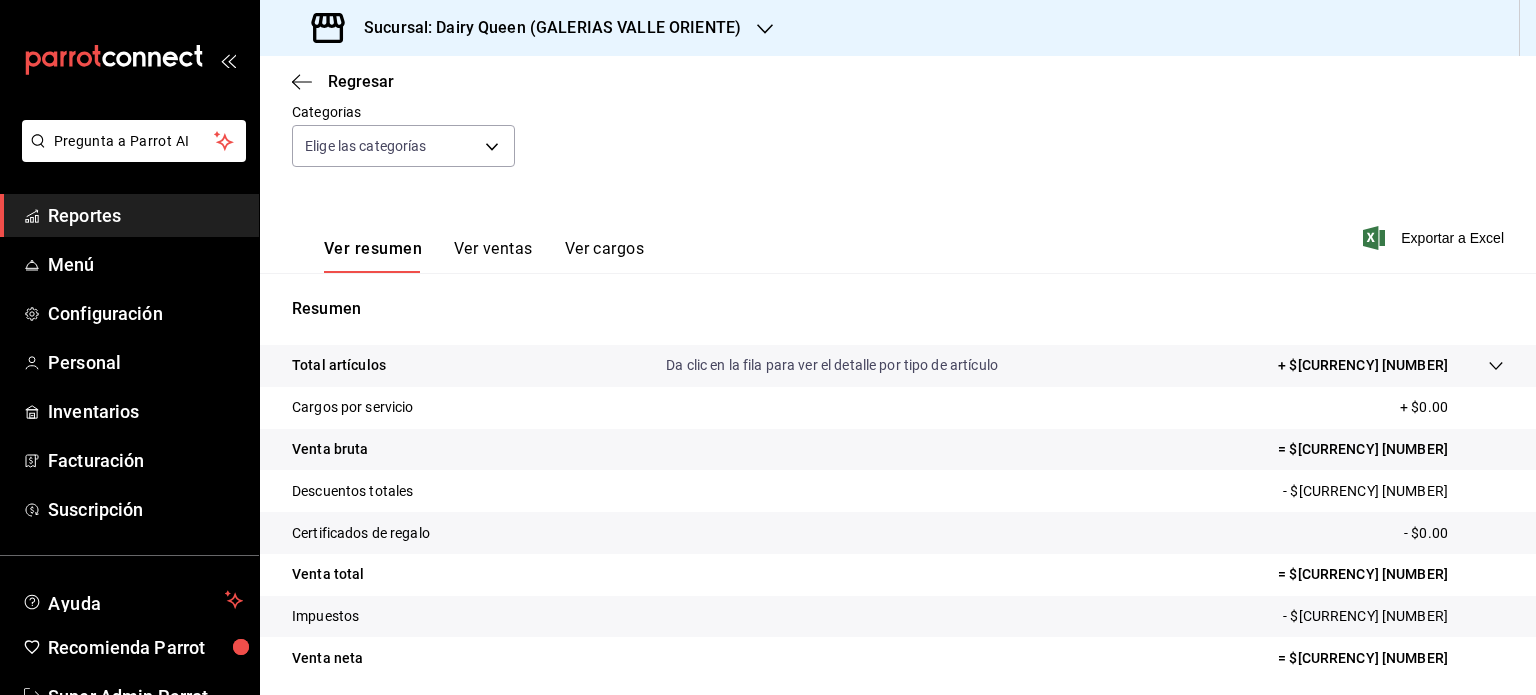 scroll, scrollTop: 263, scrollLeft: 0, axis: vertical 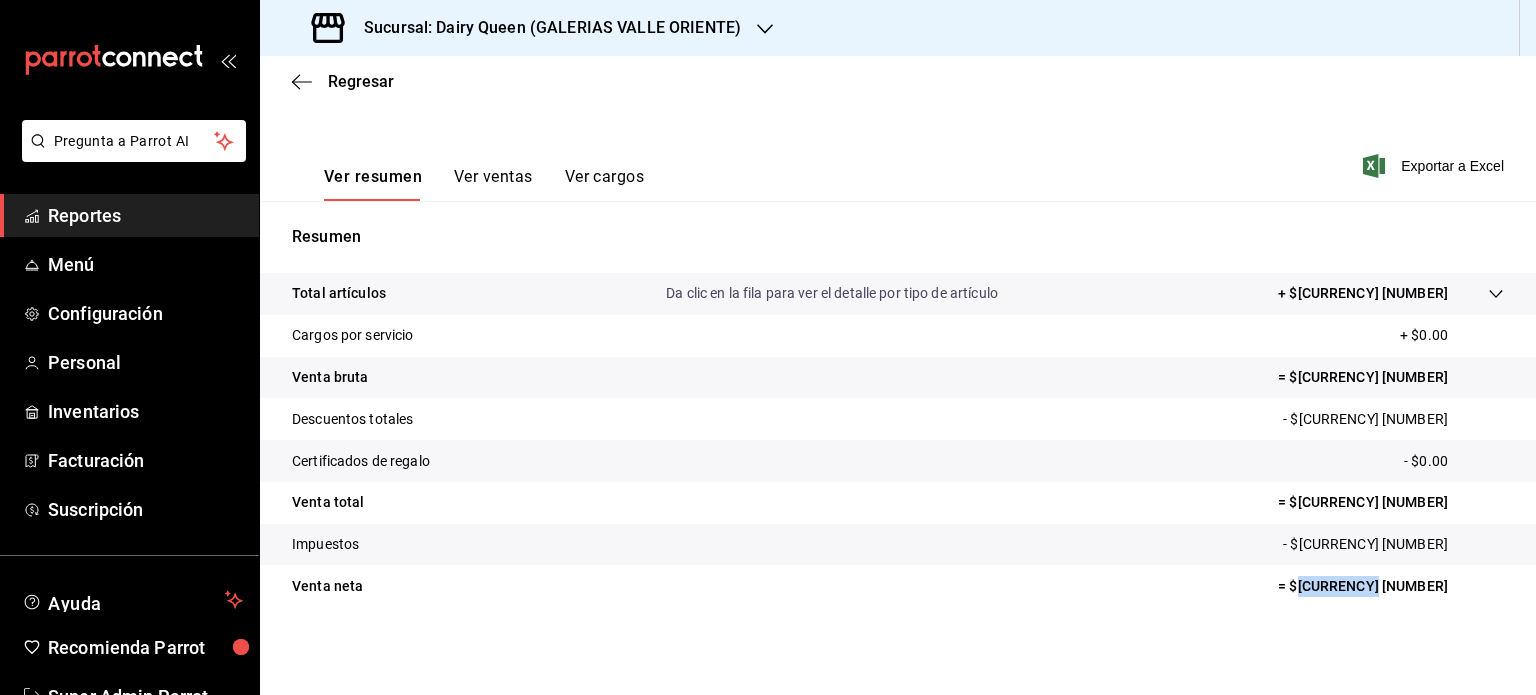 drag, startPoint x: 1439, startPoint y: 580, endPoint x: 1360, endPoint y: 592, distance: 79.9062 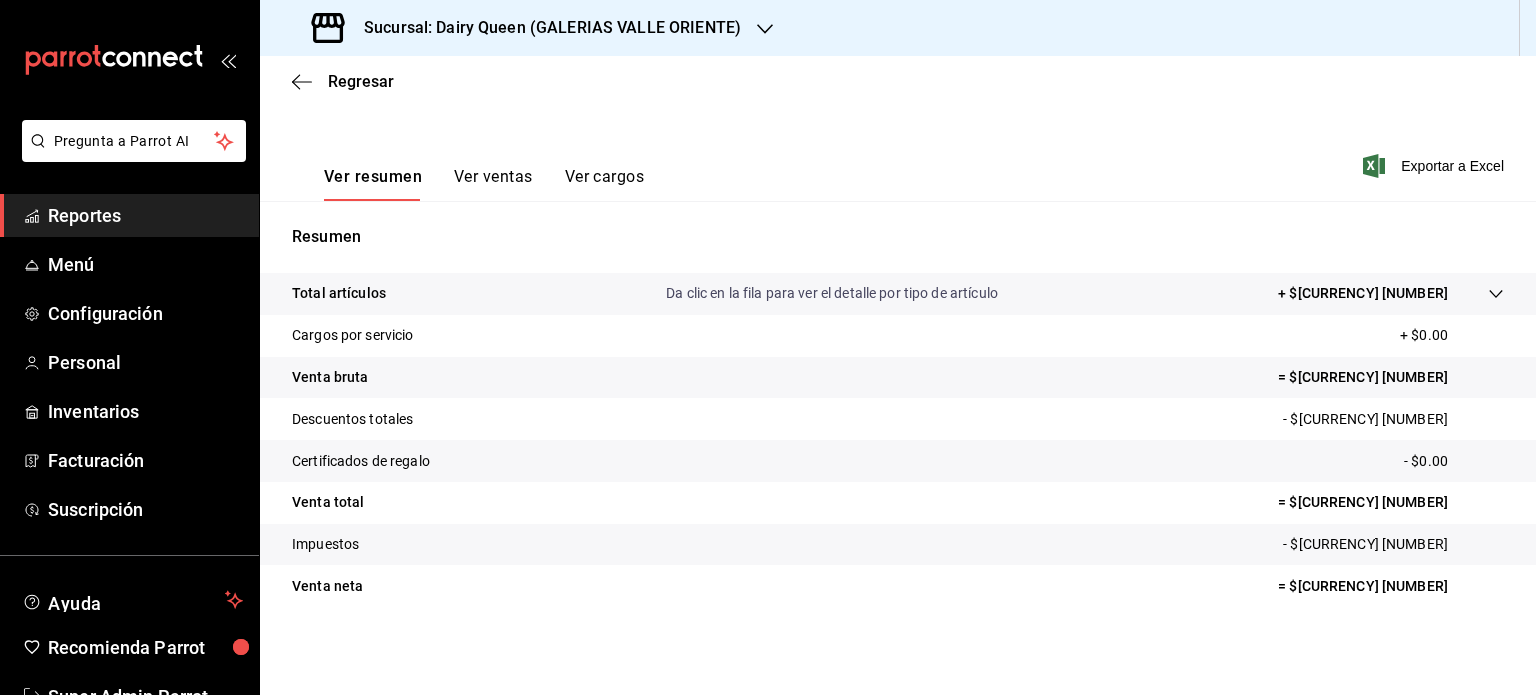 click on "Sucursal: Dairy Queen (GALERIAS VALLE ORIENTE)" at bounding box center [544, 28] 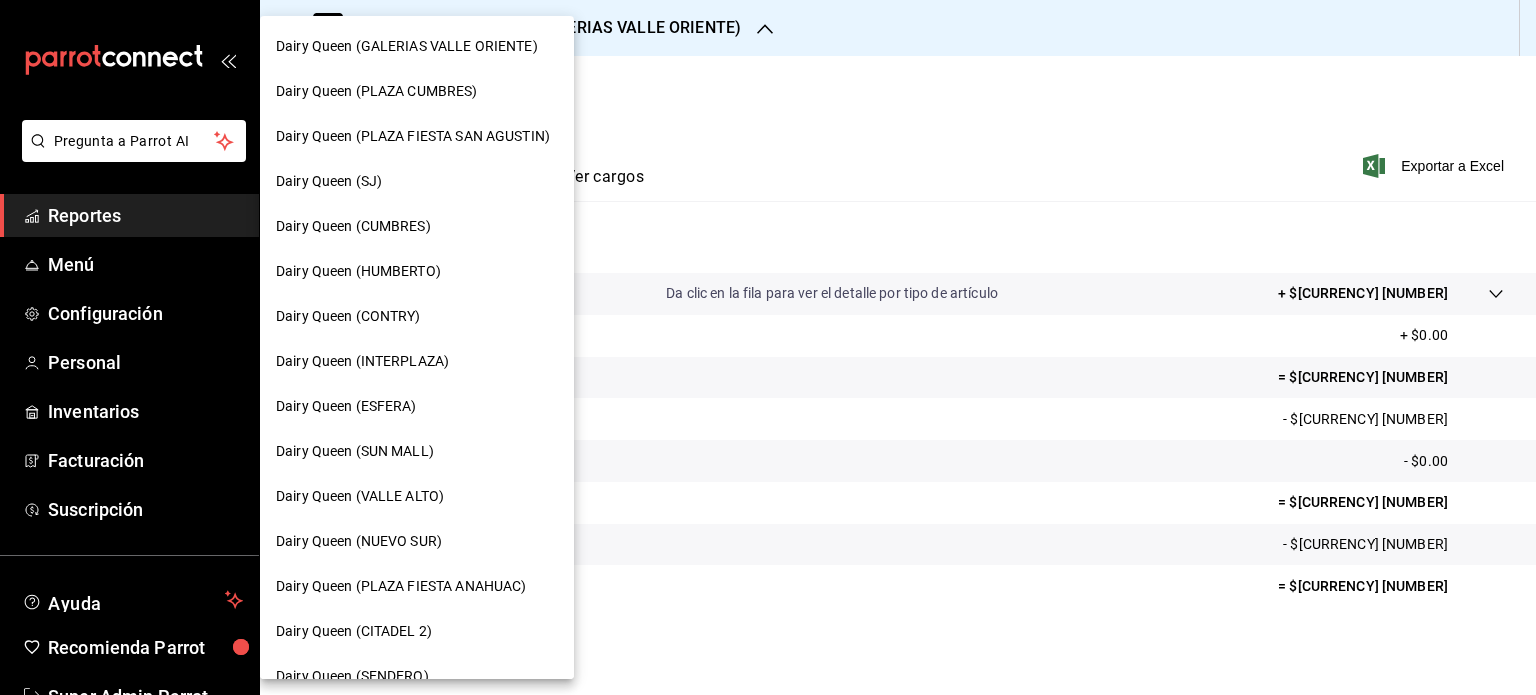 click on "Dairy Queen (PLAZA CUMBRES)" at bounding box center (417, 91) 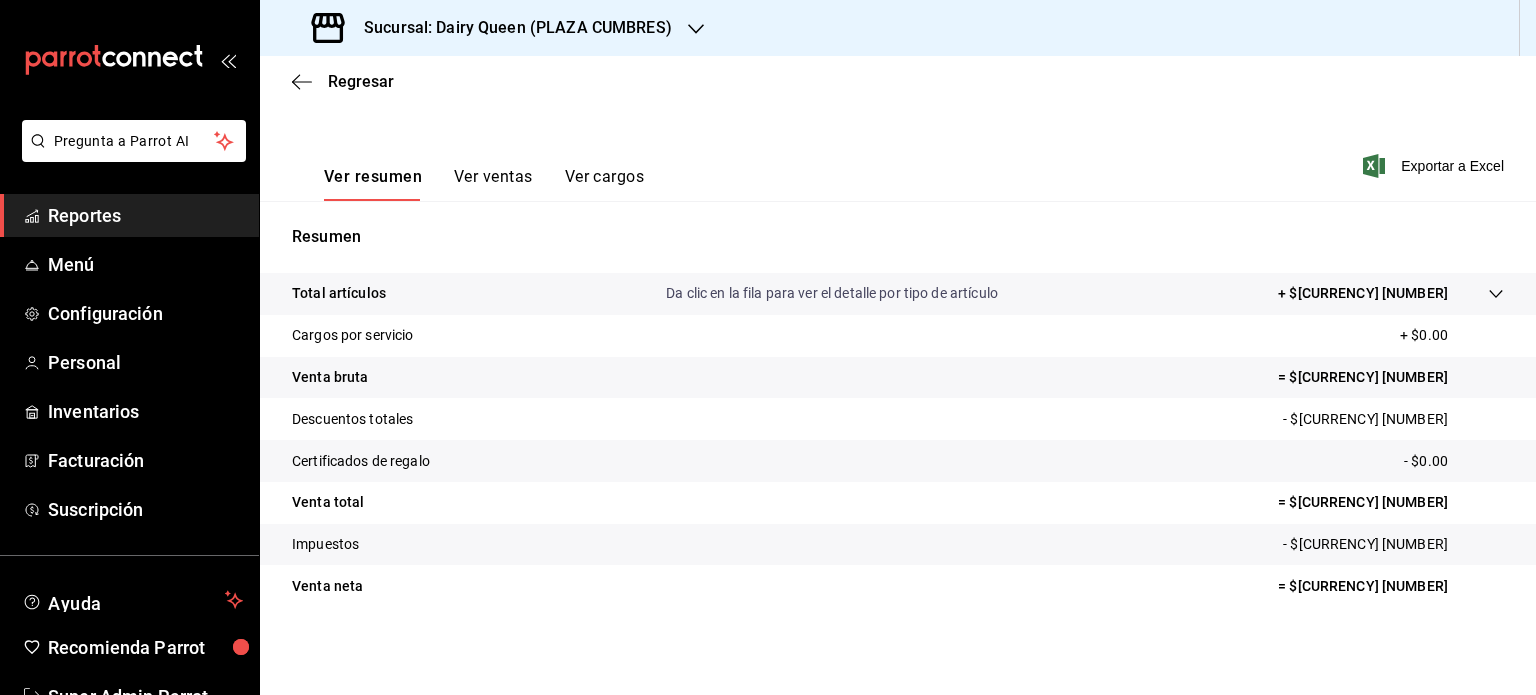 scroll, scrollTop: 263, scrollLeft: 0, axis: vertical 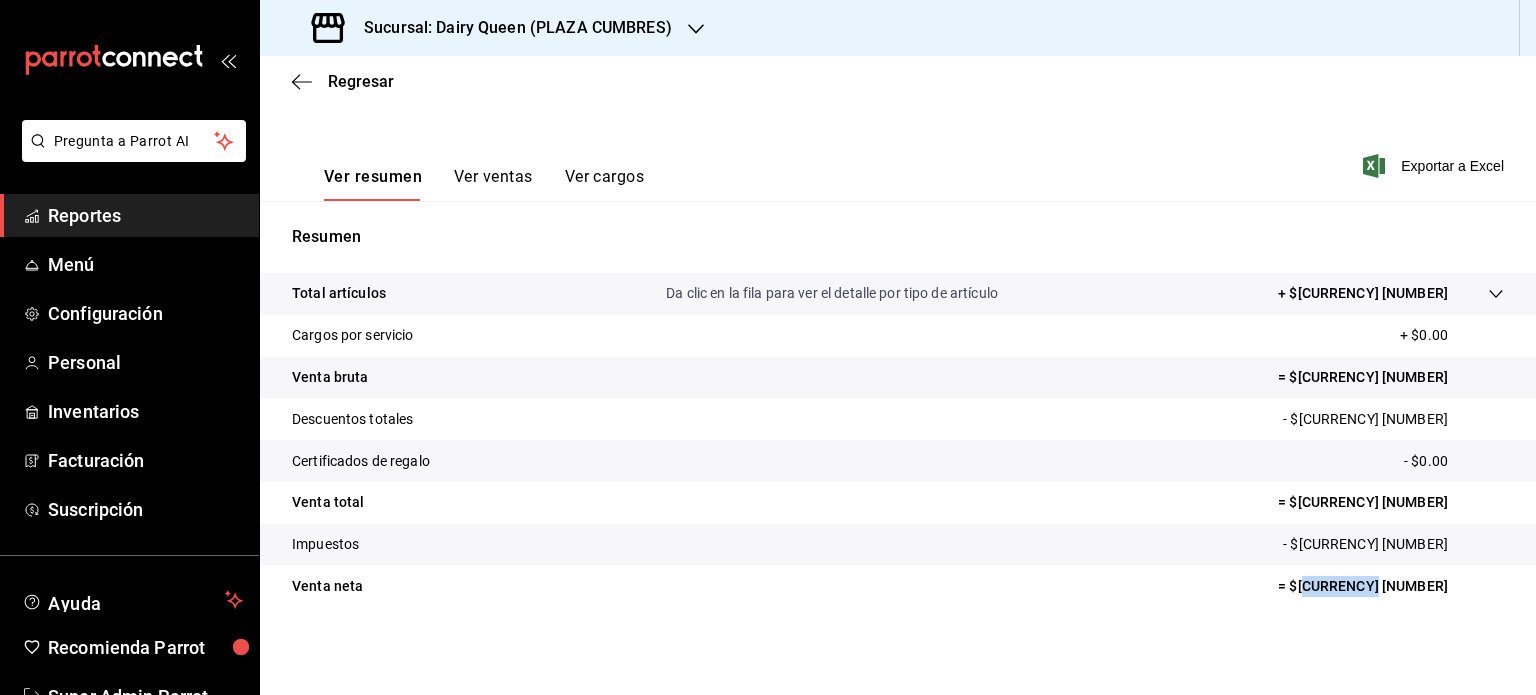 drag, startPoint x: 1398, startPoint y: 595, endPoint x: 1365, endPoint y: 598, distance: 33.13608 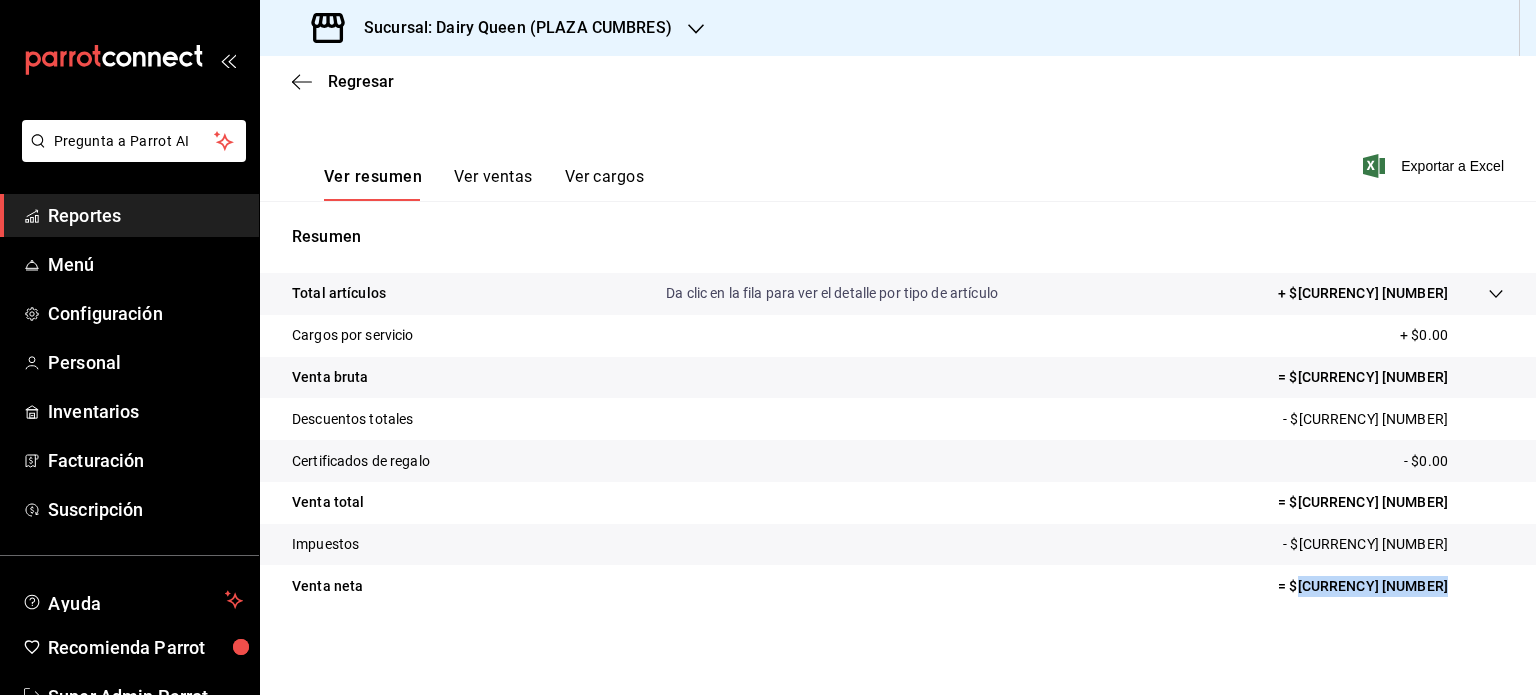 drag, startPoint x: 1483, startPoint y: 596, endPoint x: 1380, endPoint y: 595, distance: 103.00485 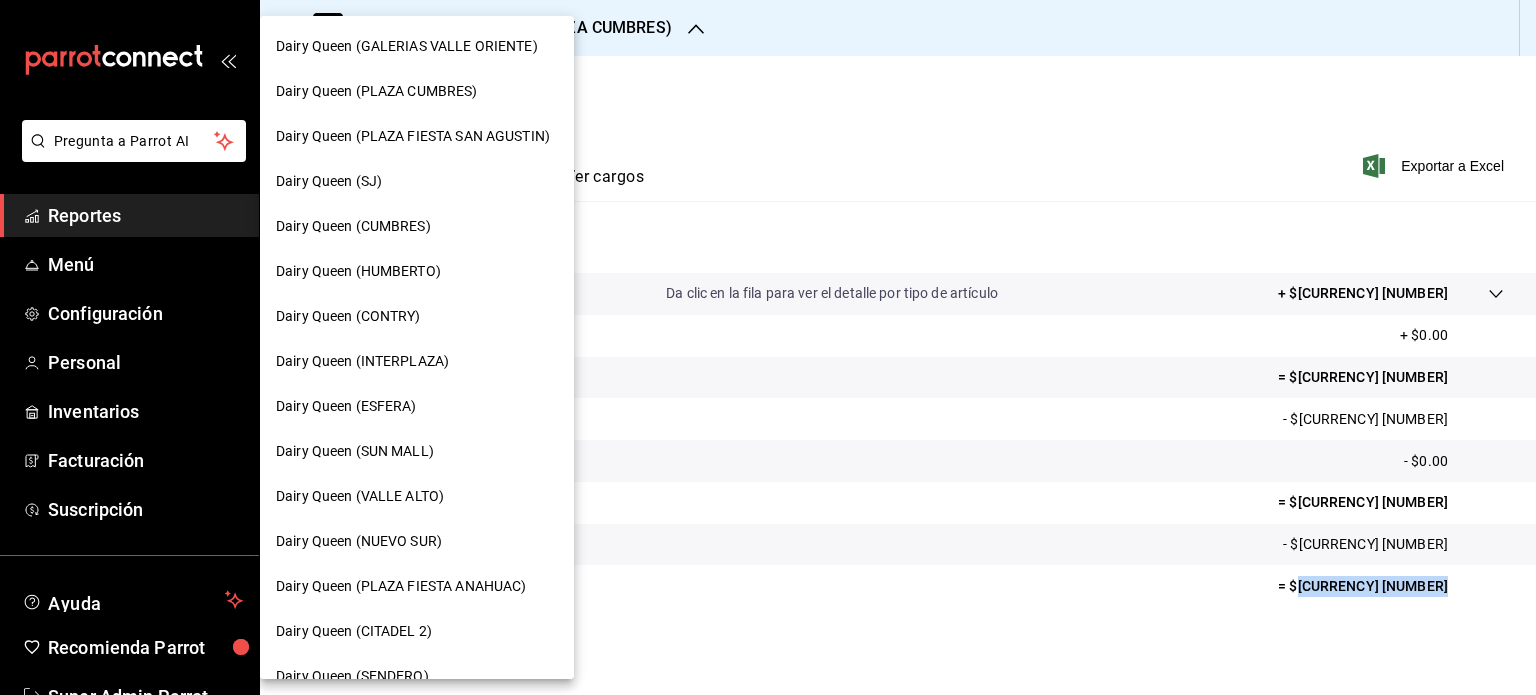 click on "Dairy Queen (PLAZA FIESTA SAN AGUSTIN)" at bounding box center [417, 136] 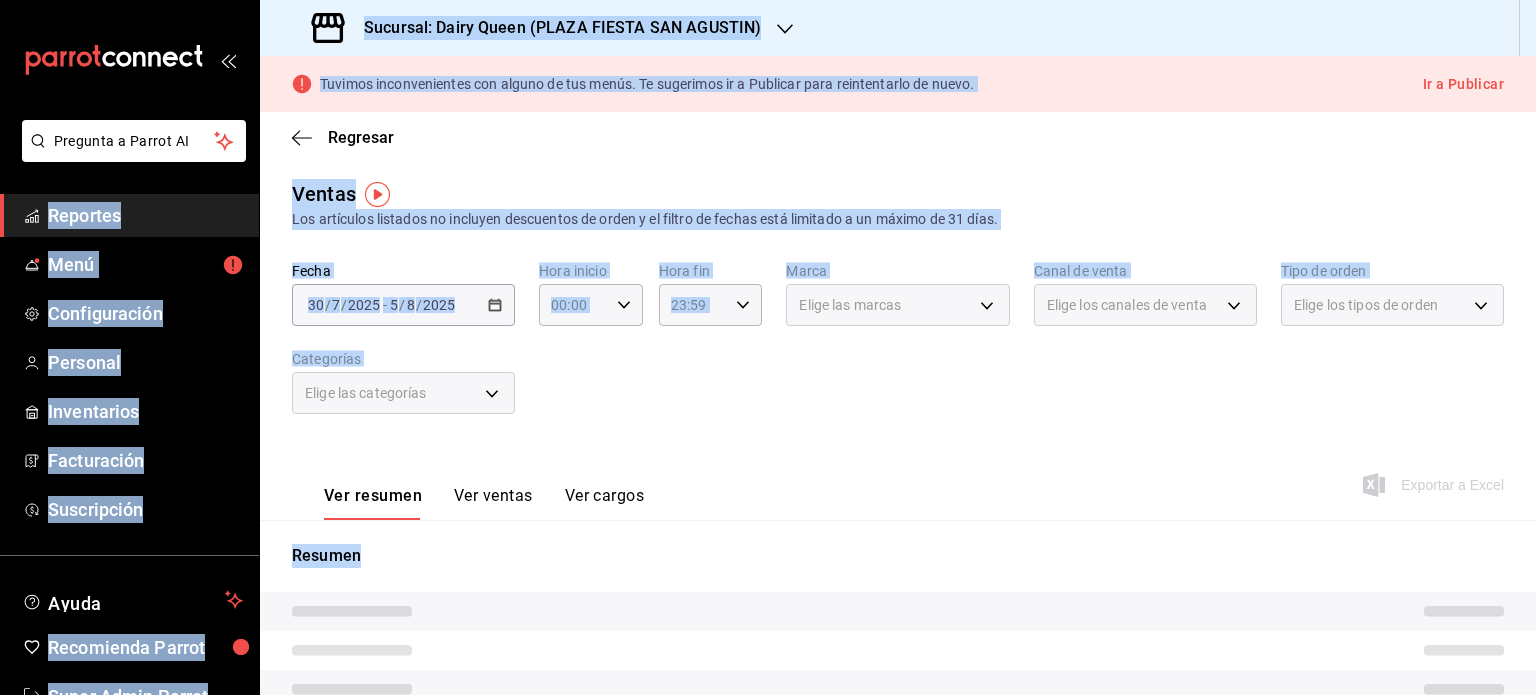 click on "Ver resumen Ver ventas Ver cargos Exportar a Excel" at bounding box center (898, 479) 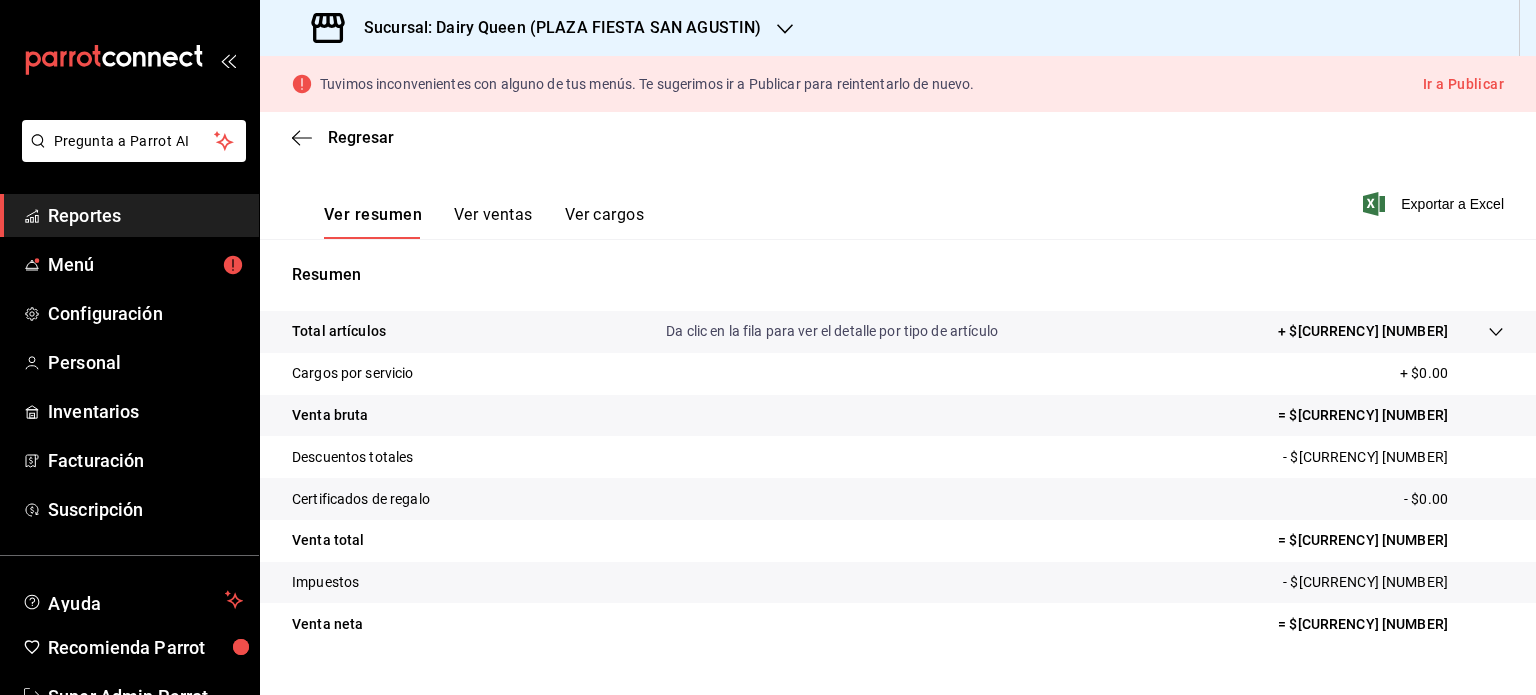 scroll, scrollTop: 319, scrollLeft: 0, axis: vertical 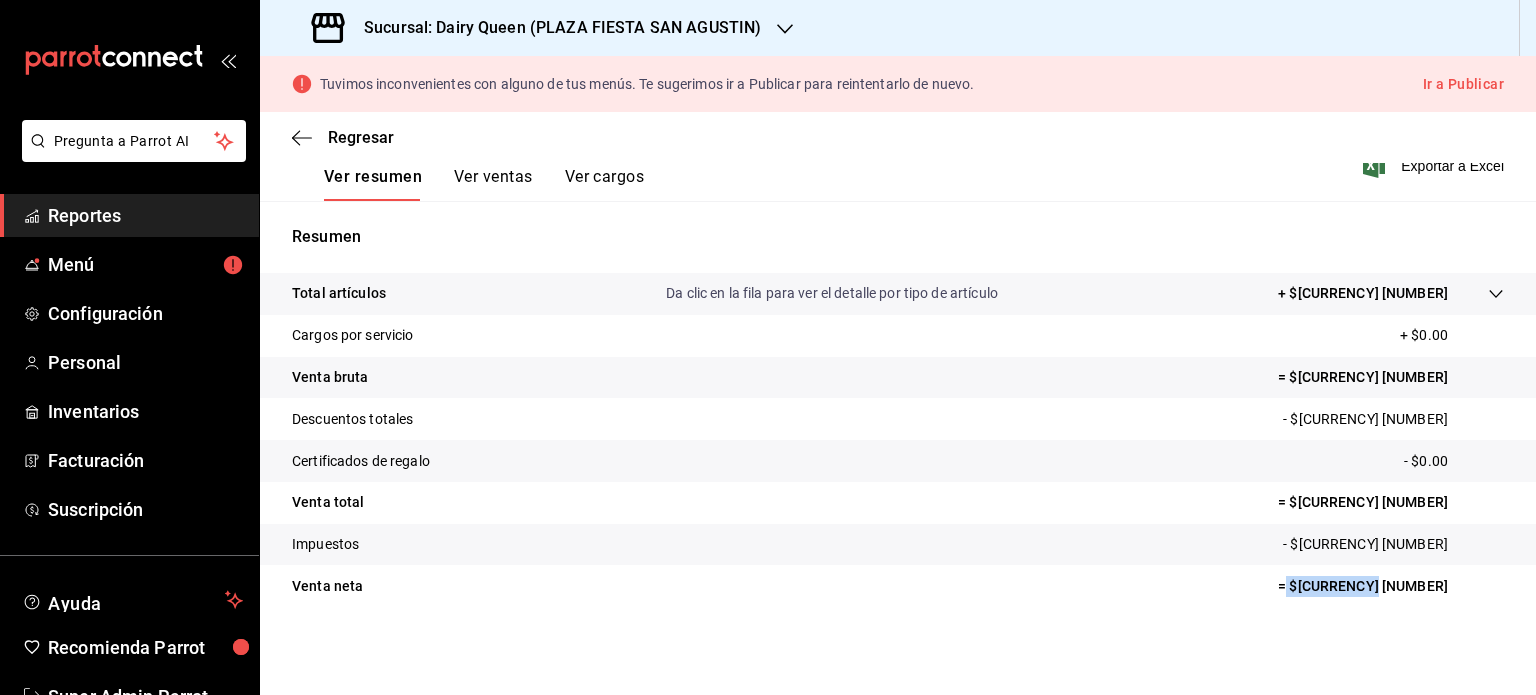 drag, startPoint x: 1406, startPoint y: 580, endPoint x: 1349, endPoint y: 588, distance: 57.558666 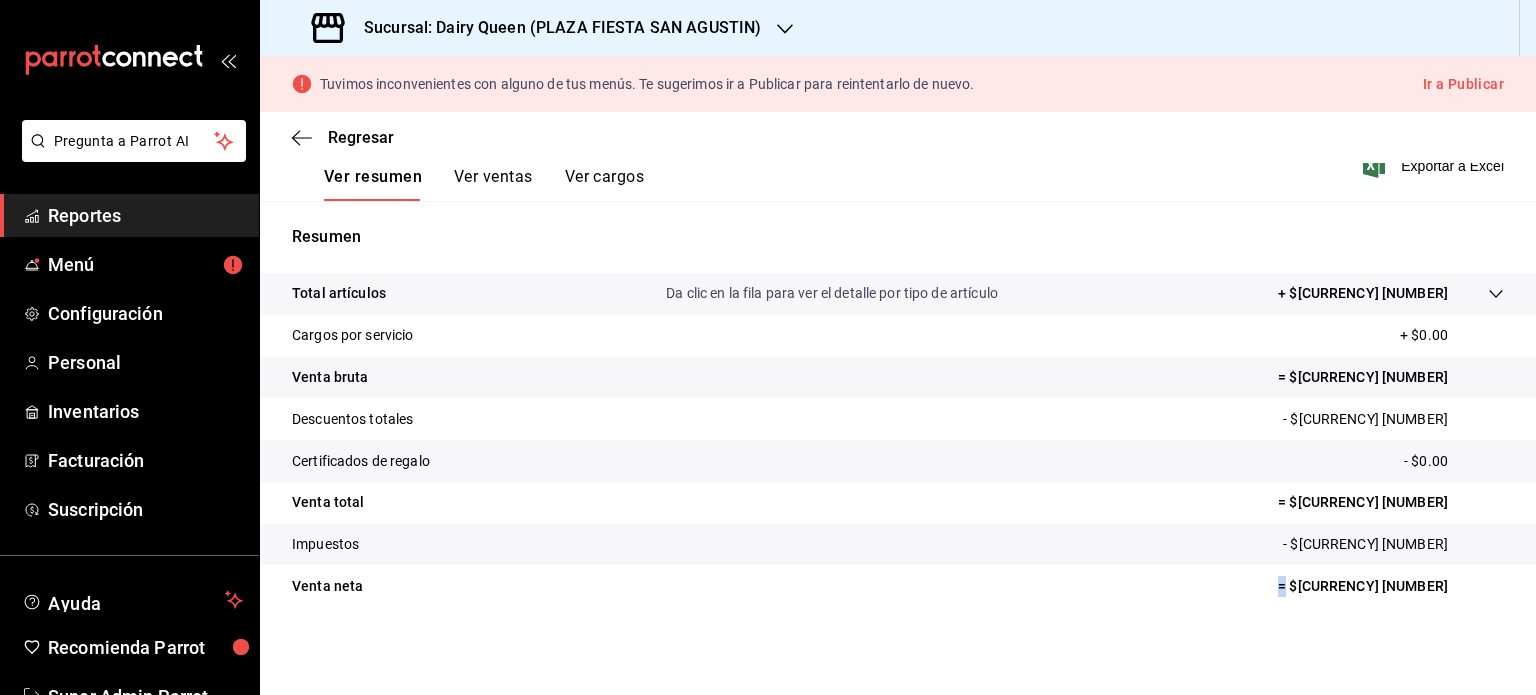 click on "Venta neta = $123,614.84" at bounding box center (898, 586) 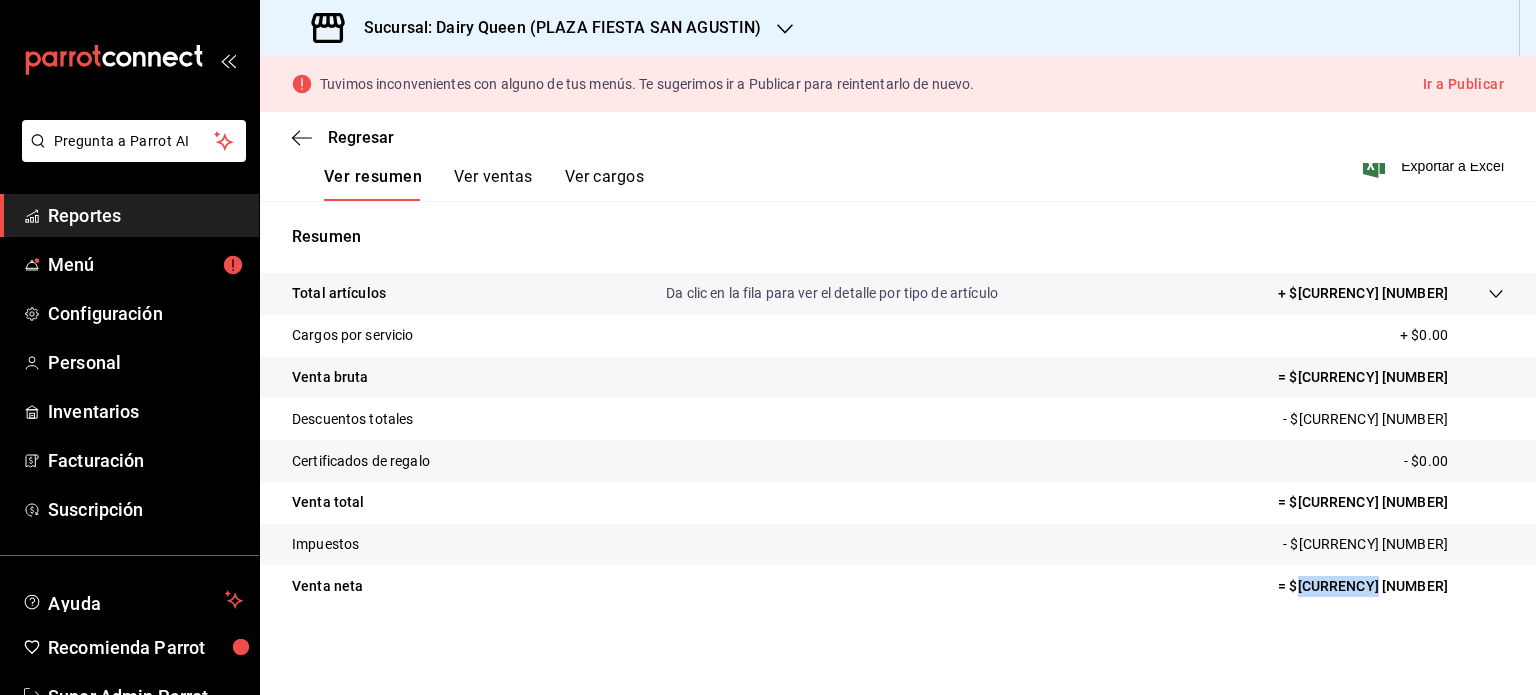 drag, startPoint x: 1432, startPoint y: 588, endPoint x: 1358, endPoint y: 594, distance: 74.24284 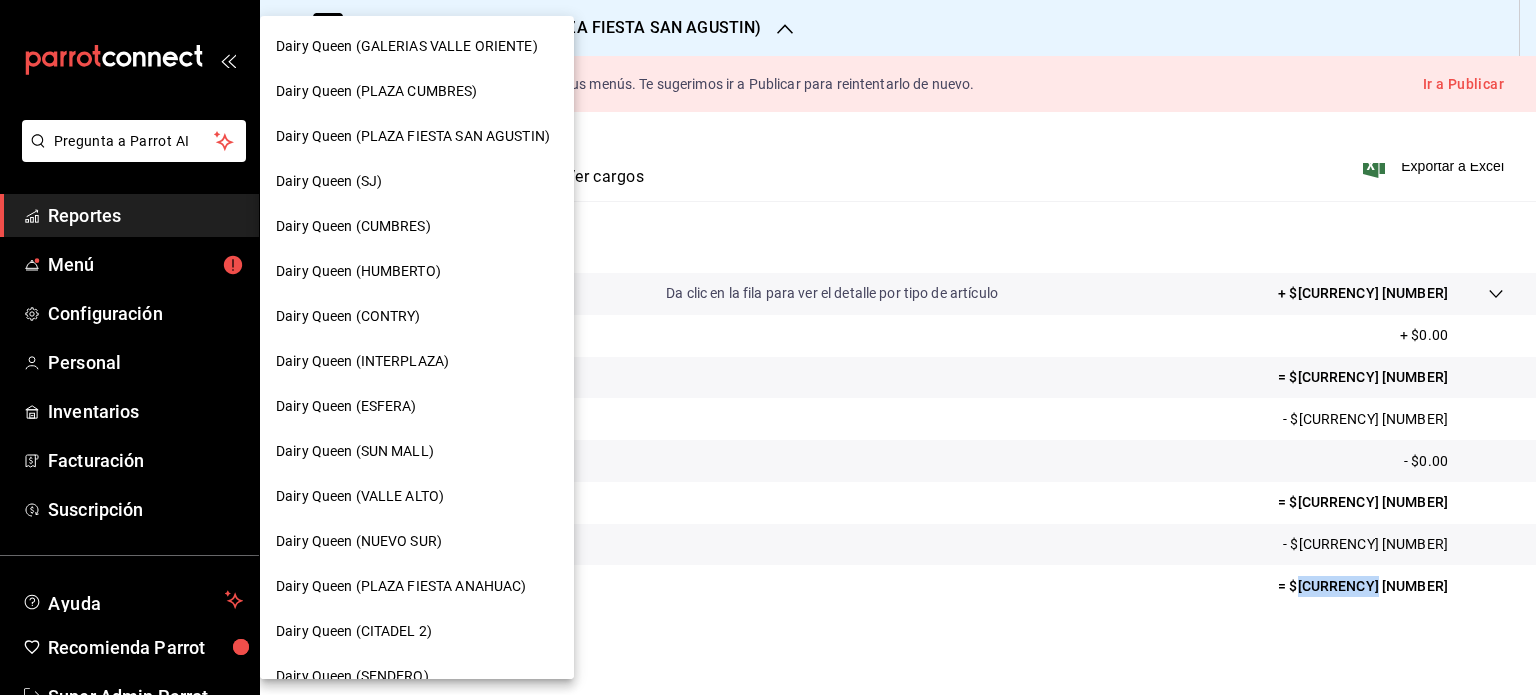 click on "Dairy Queen (SJ)" at bounding box center (417, 181) 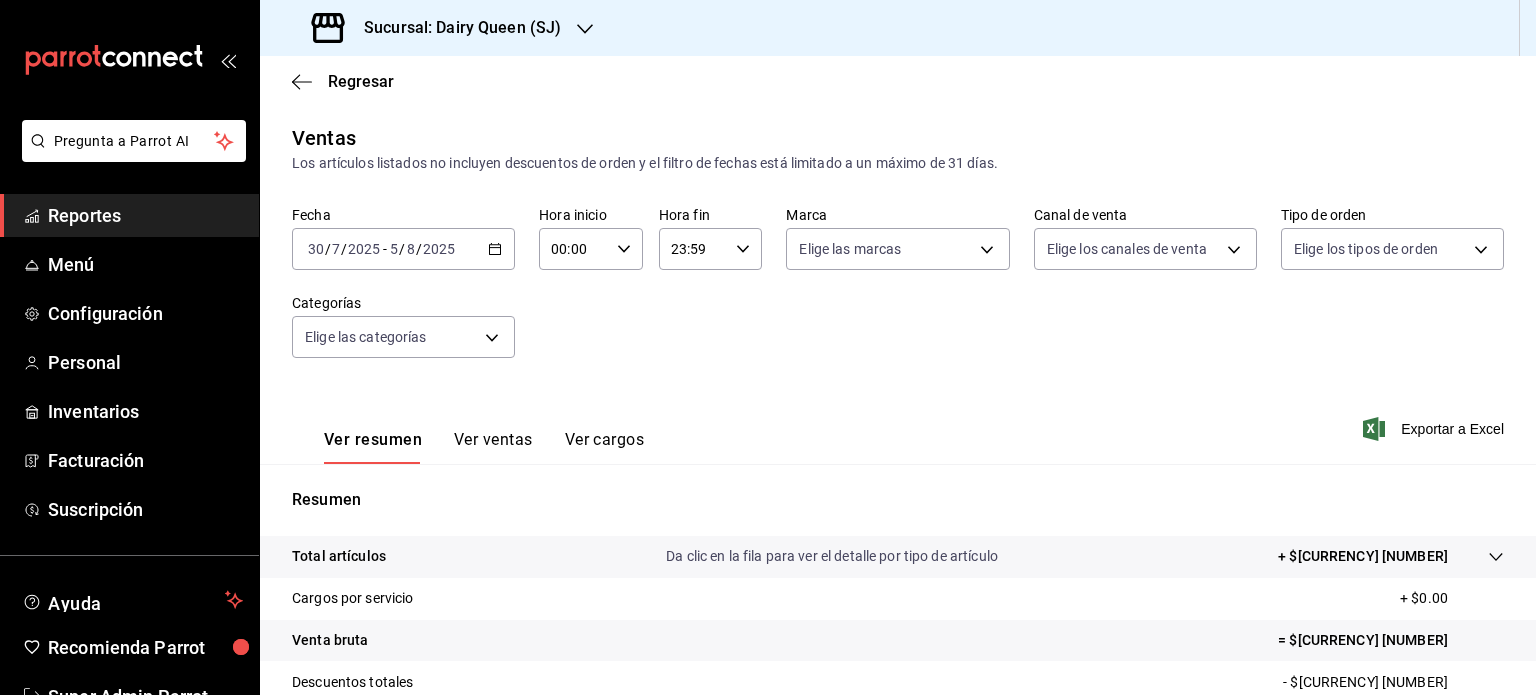 scroll, scrollTop: 263, scrollLeft: 0, axis: vertical 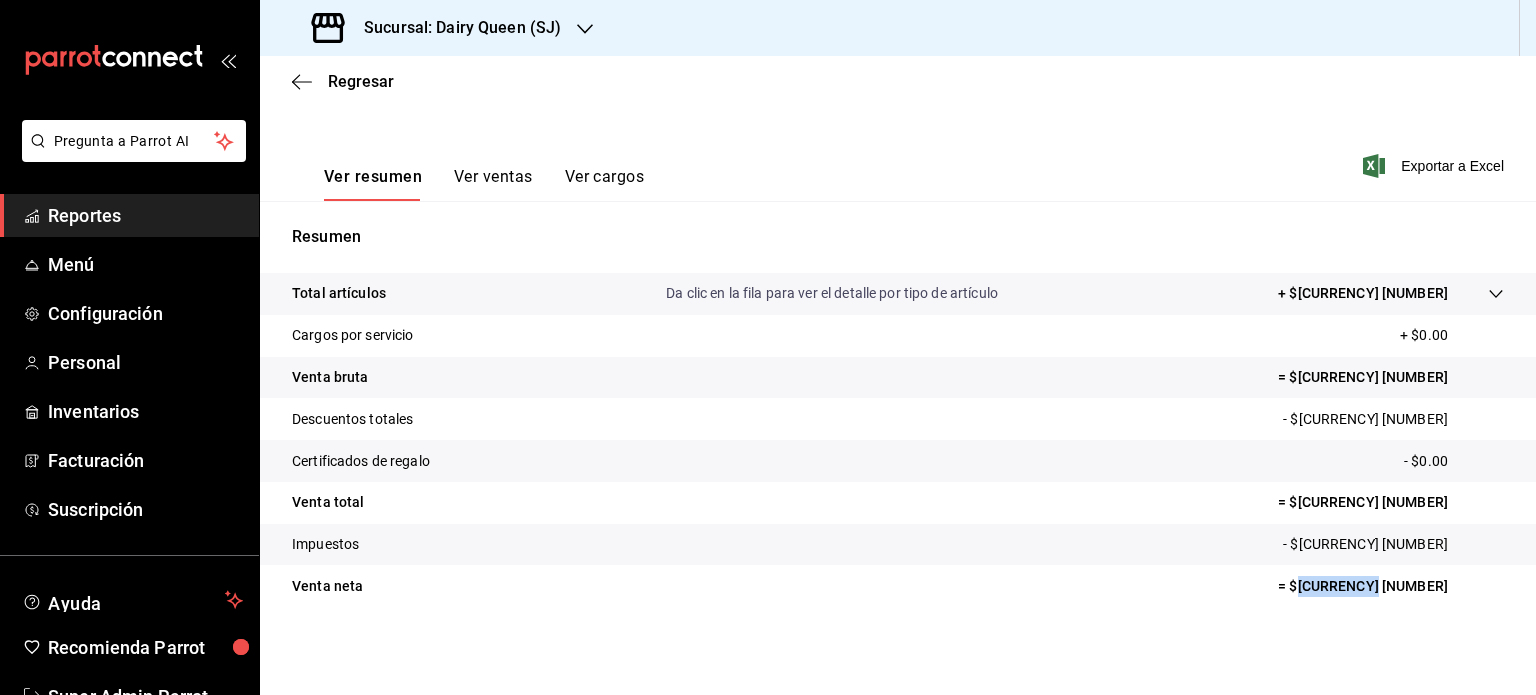 drag, startPoint x: 1470, startPoint y: 593, endPoint x: 1359, endPoint y: 587, distance: 111.16204 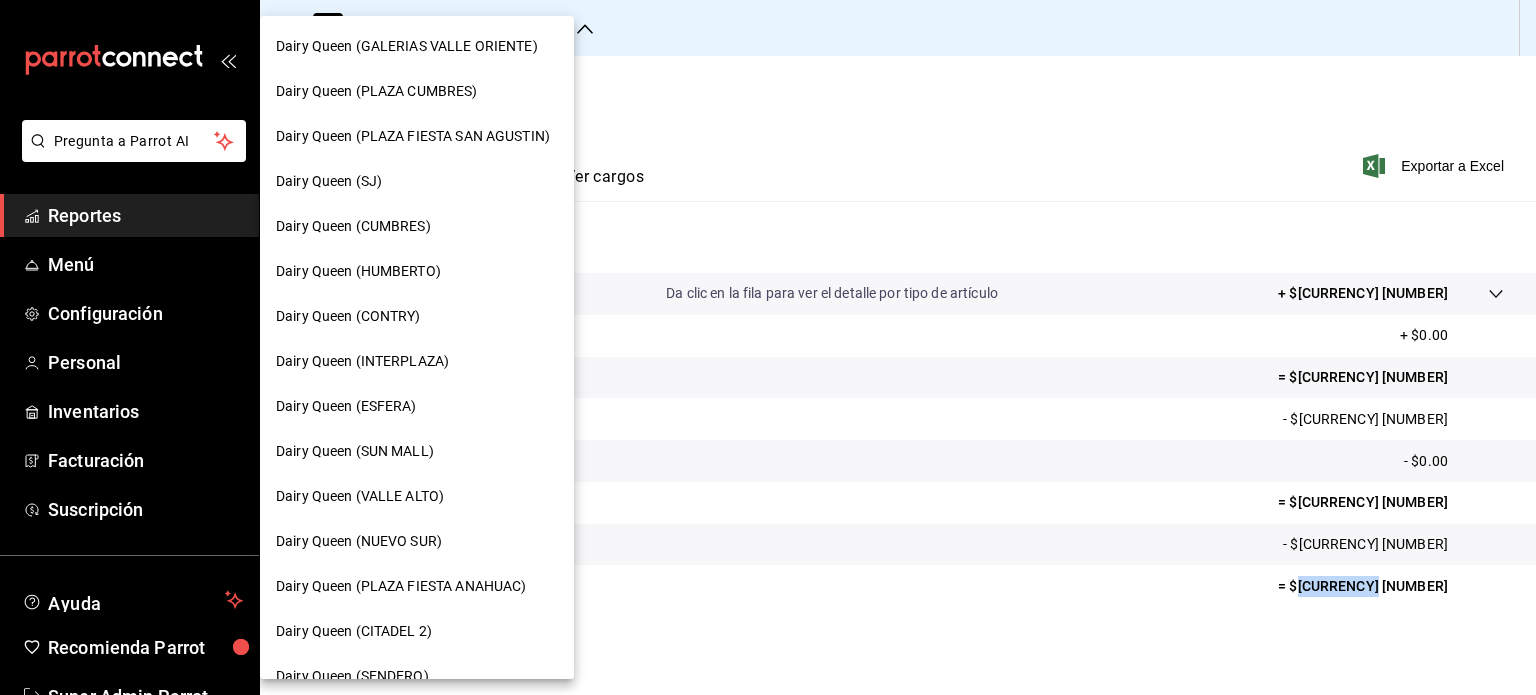 click on "Dairy Queen (CUMBRES)" at bounding box center (417, 226) 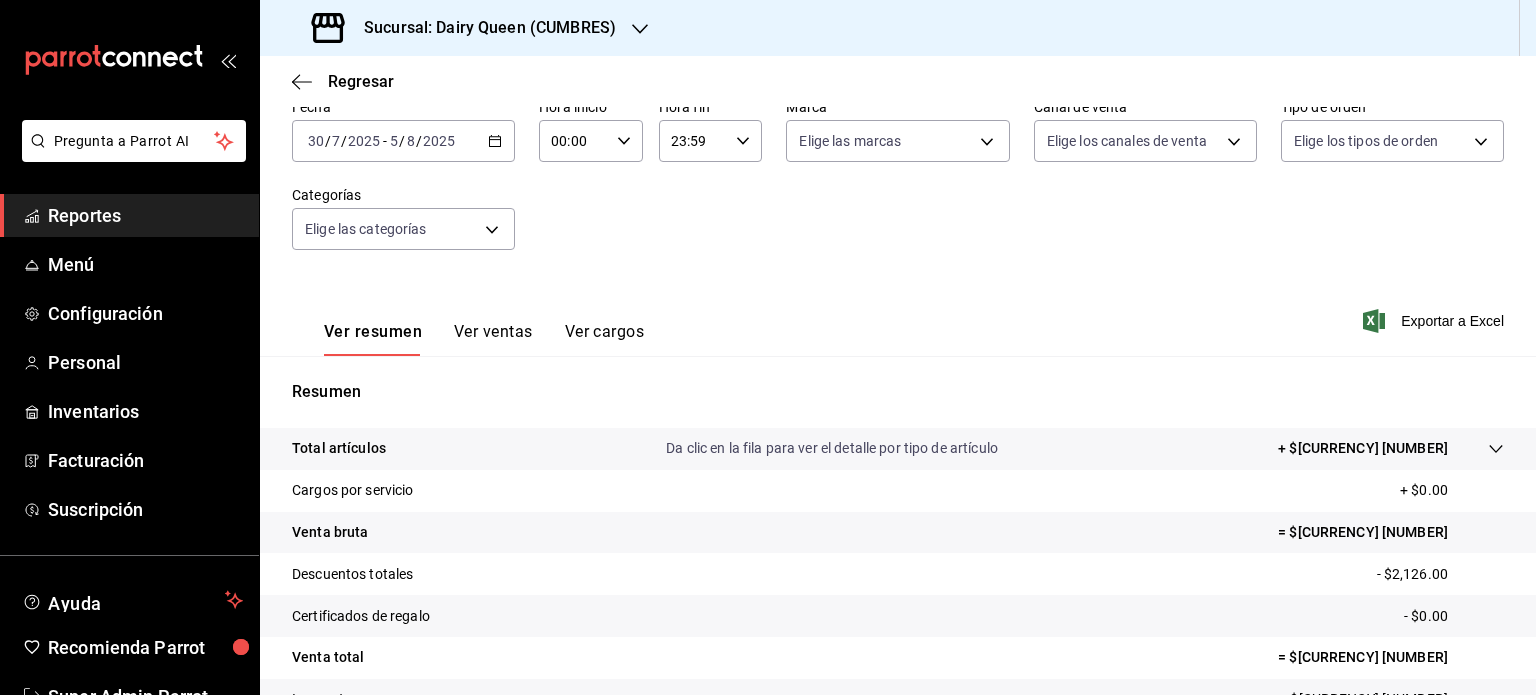 scroll, scrollTop: 263, scrollLeft: 0, axis: vertical 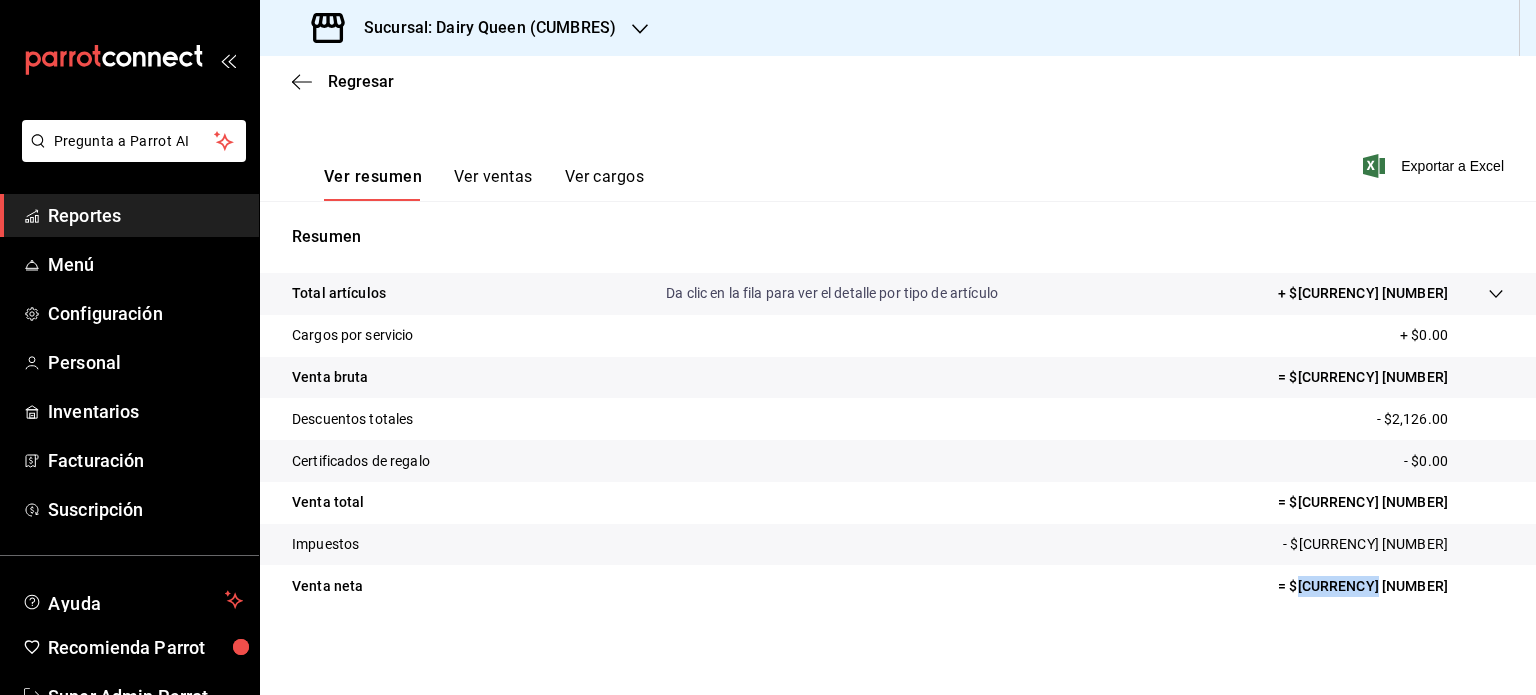 drag, startPoint x: 1441, startPoint y: 581, endPoint x: 1357, endPoint y: 583, distance: 84.0238 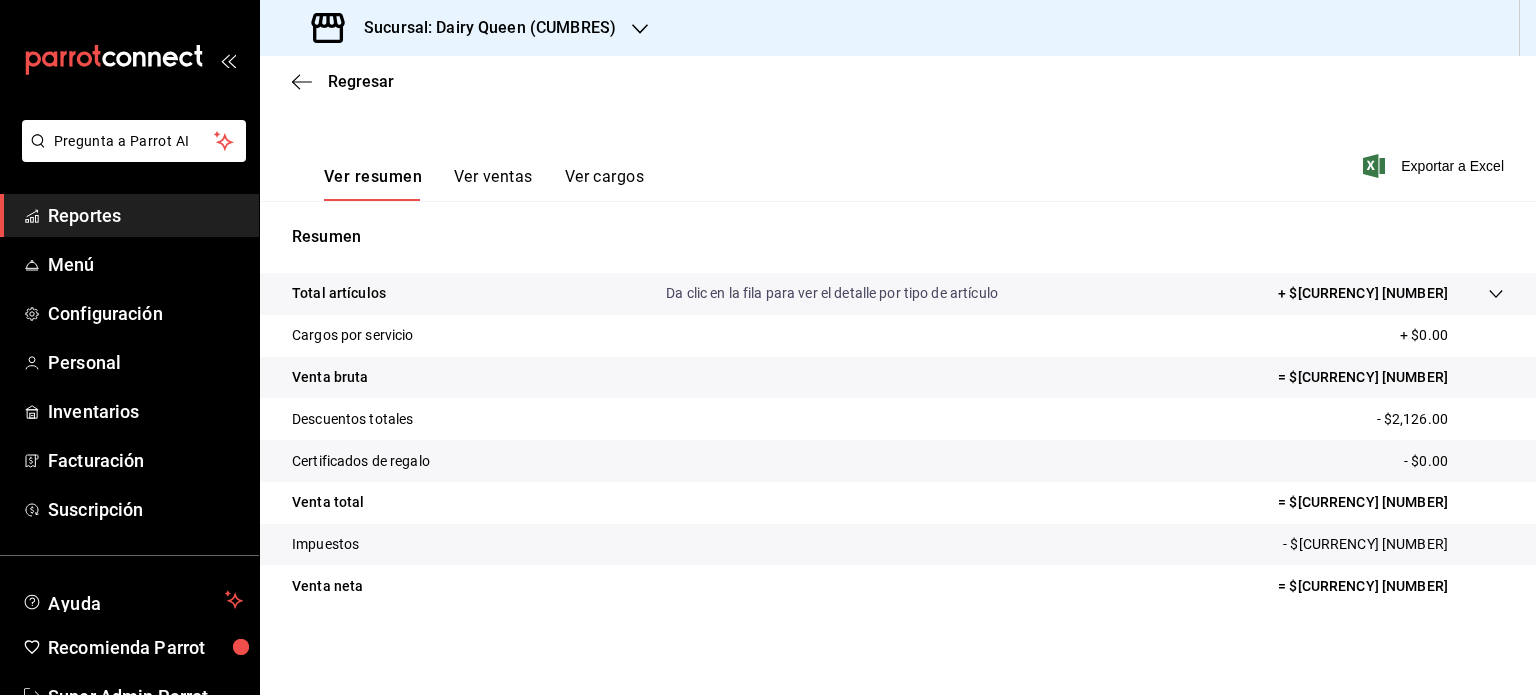 click on "Sucursal: Dairy Queen (CUMBRES)" at bounding box center (466, 28) 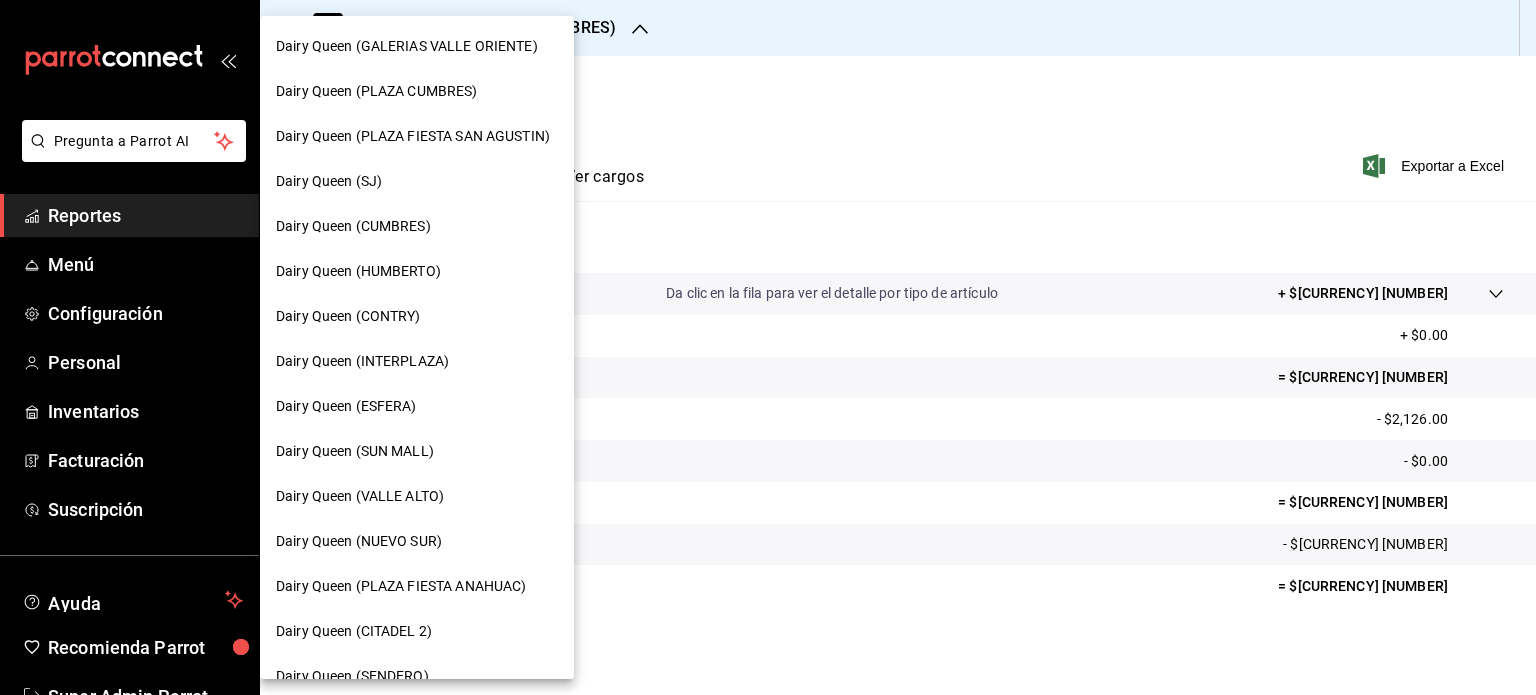 click on "Dairy Queen (HUMBERTO)" at bounding box center [417, 271] 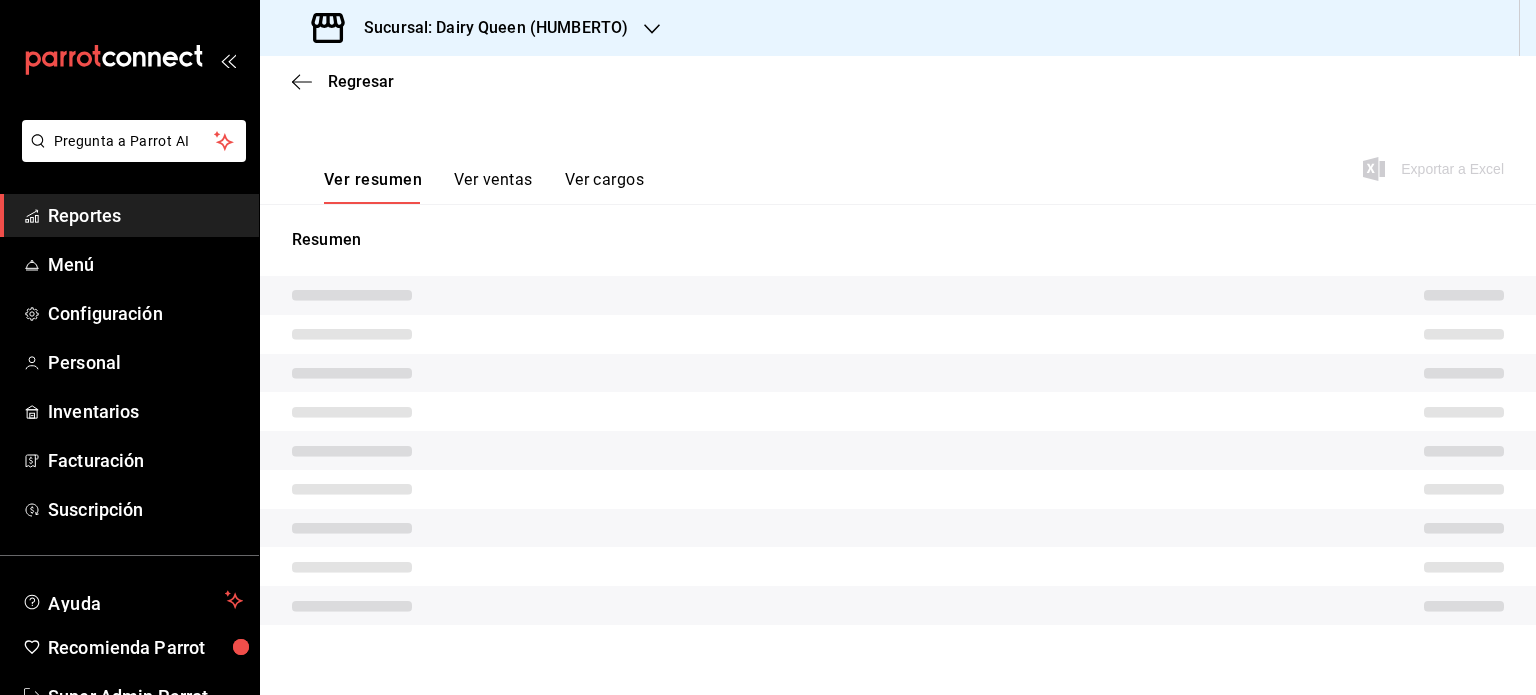 scroll, scrollTop: 263, scrollLeft: 0, axis: vertical 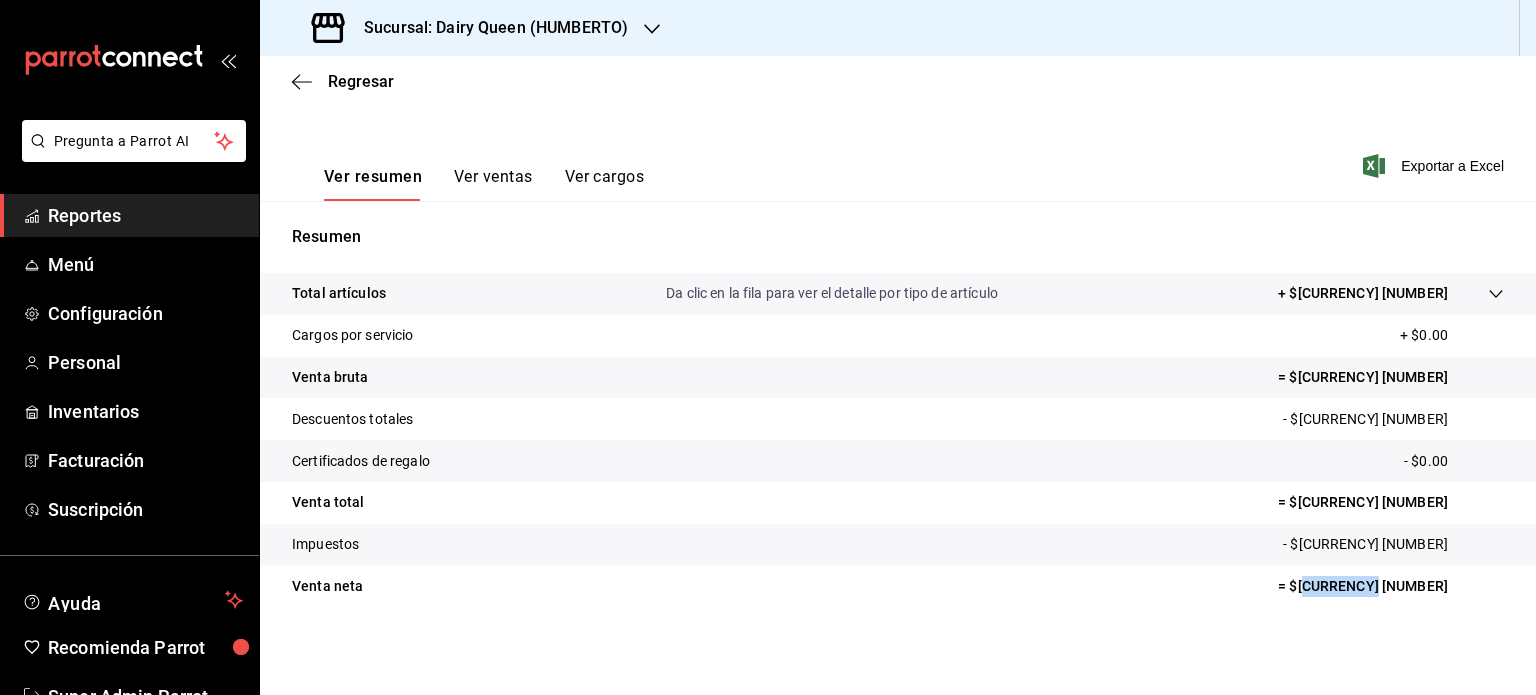 click on "= $163,198.74" at bounding box center (1391, 586) 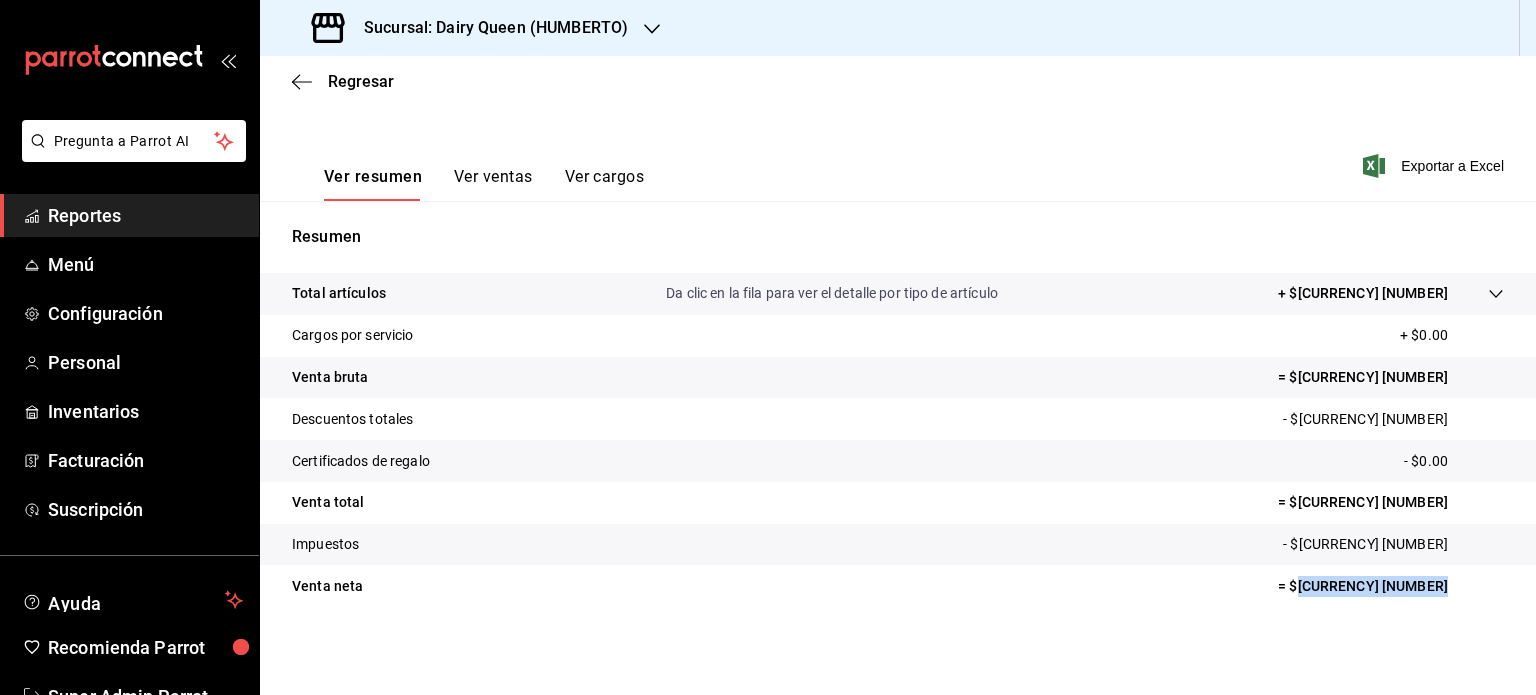 drag, startPoint x: 1462, startPoint y: 584, endPoint x: 1374, endPoint y: 587, distance: 88.051125 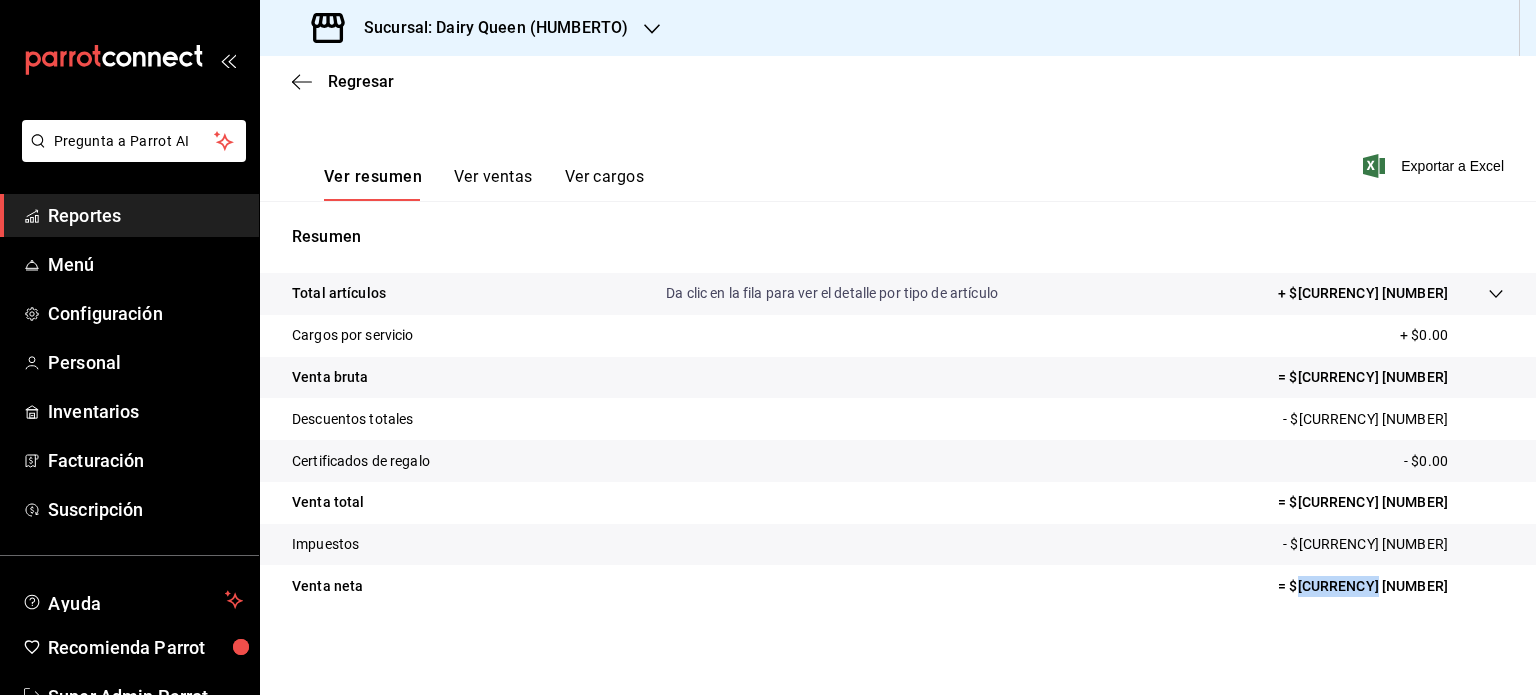 drag, startPoint x: 1438, startPoint y: 587, endPoint x: 1362, endPoint y: 592, distance: 76.1643 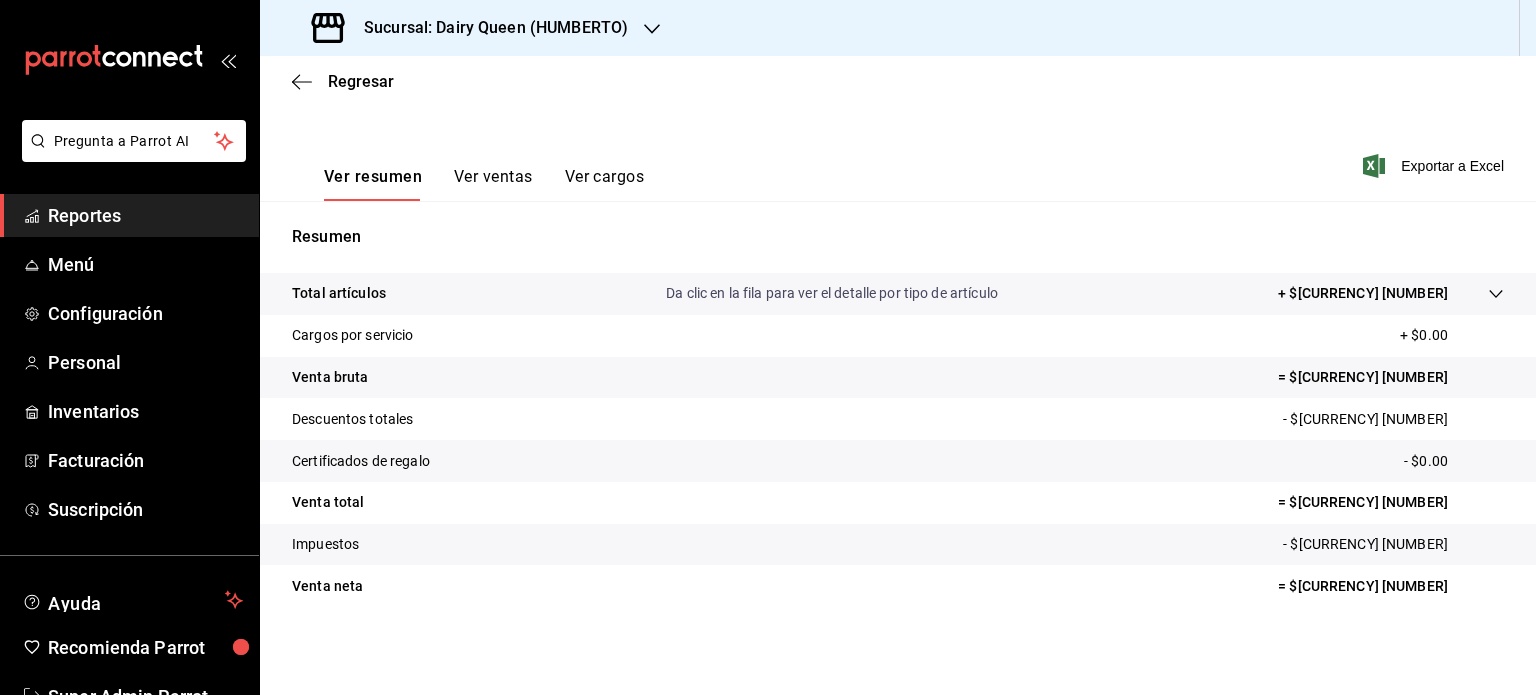 click on "Sucursal: Dairy Queen (HUMBERTO)" at bounding box center [488, 28] 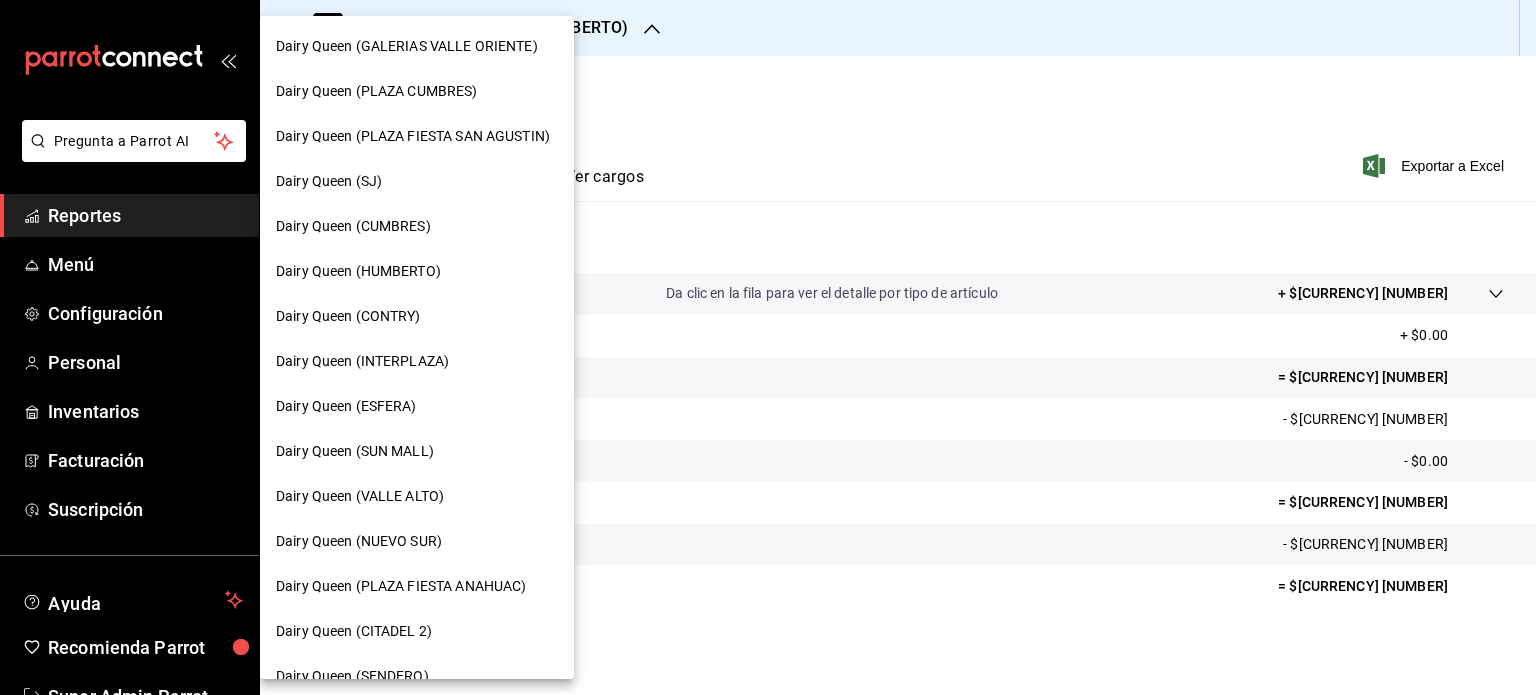 click on "Dairy Queen (CONTRY)" at bounding box center [417, 316] 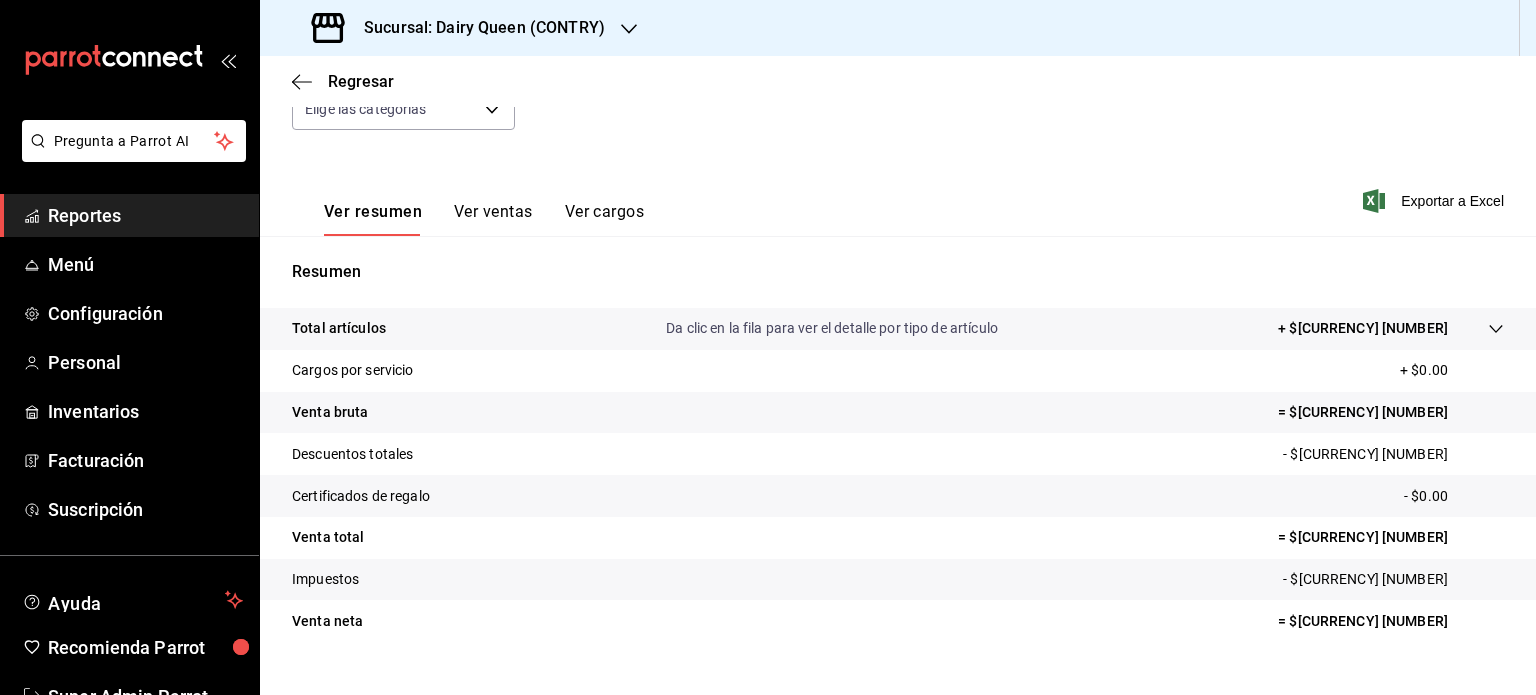 scroll, scrollTop: 263, scrollLeft: 0, axis: vertical 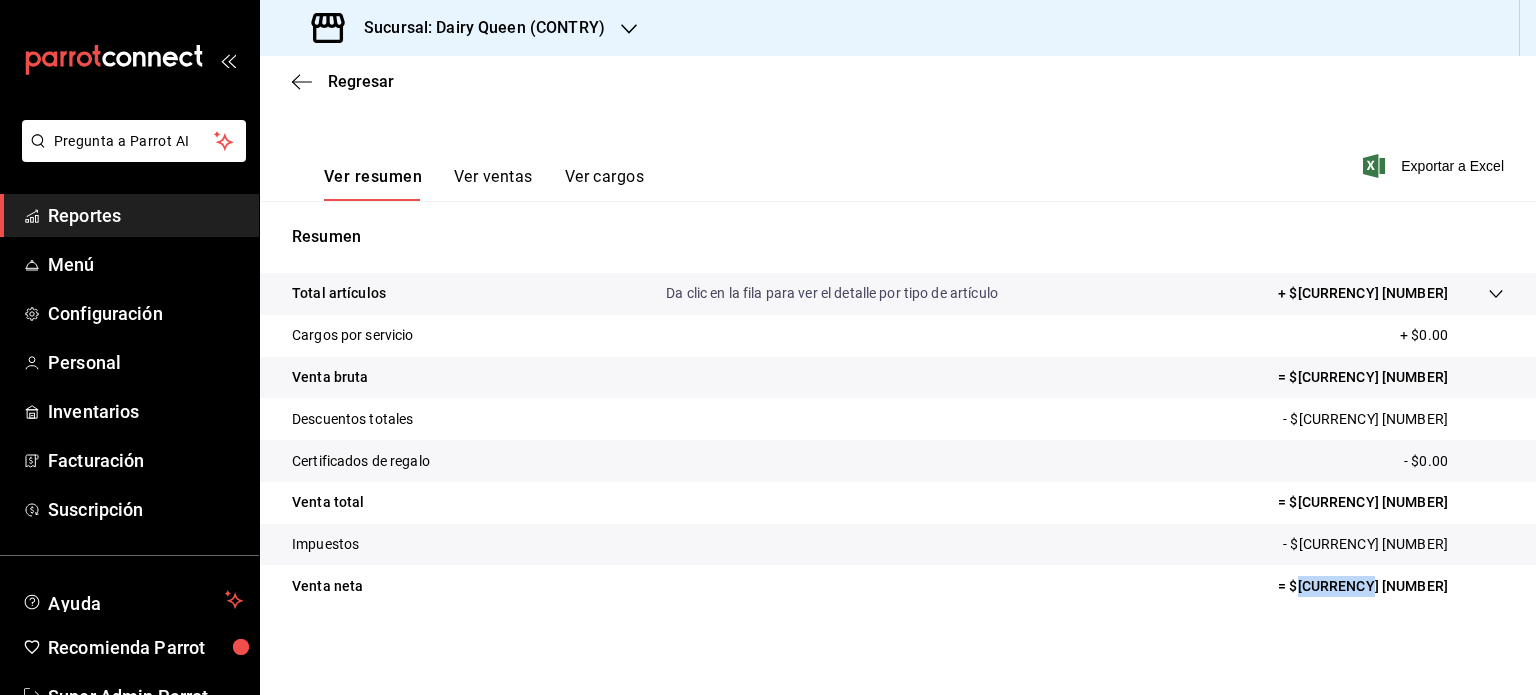 drag, startPoint x: 1430, startPoint y: 579, endPoint x: 1367, endPoint y: 583, distance: 63.126858 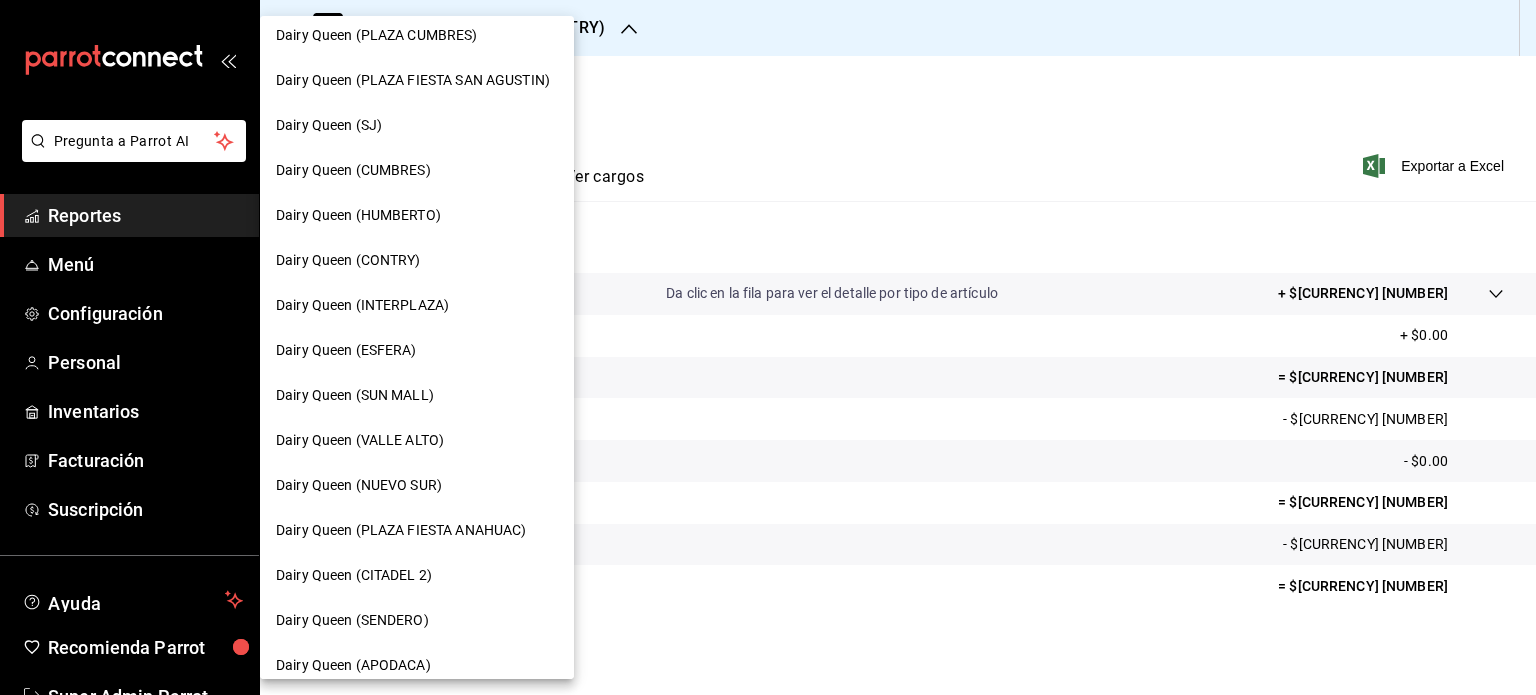 scroll, scrollTop: 100, scrollLeft: 0, axis: vertical 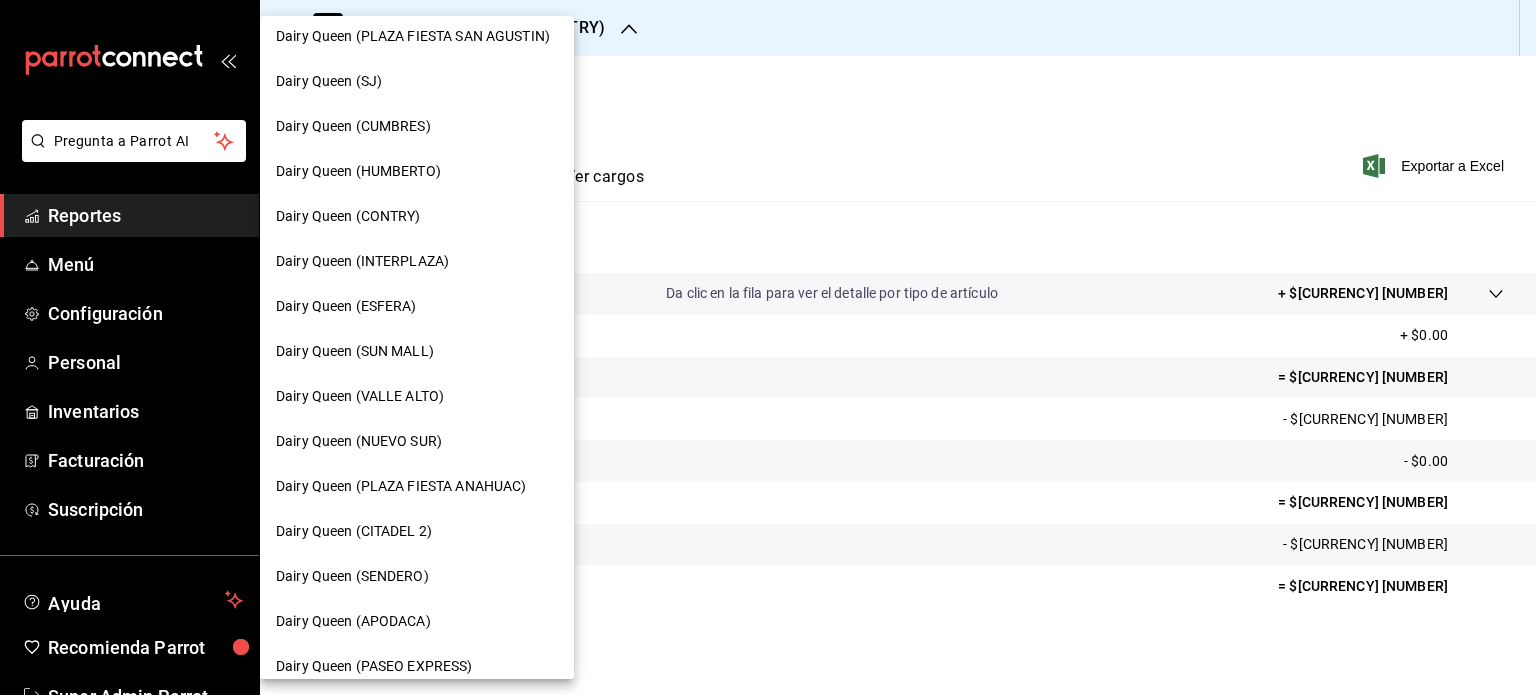 click on "Dairy Queen (INTERPLAZA)" at bounding box center (417, 261) 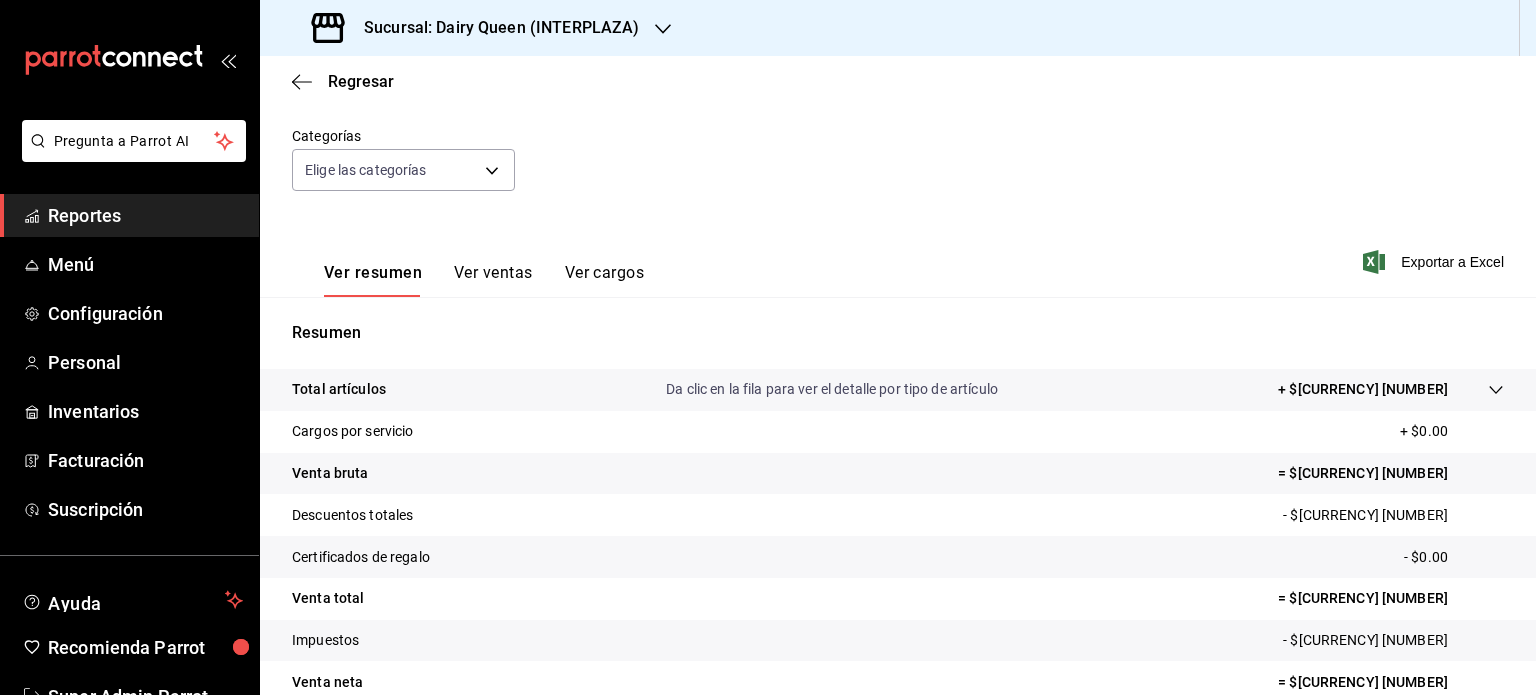 scroll, scrollTop: 263, scrollLeft: 0, axis: vertical 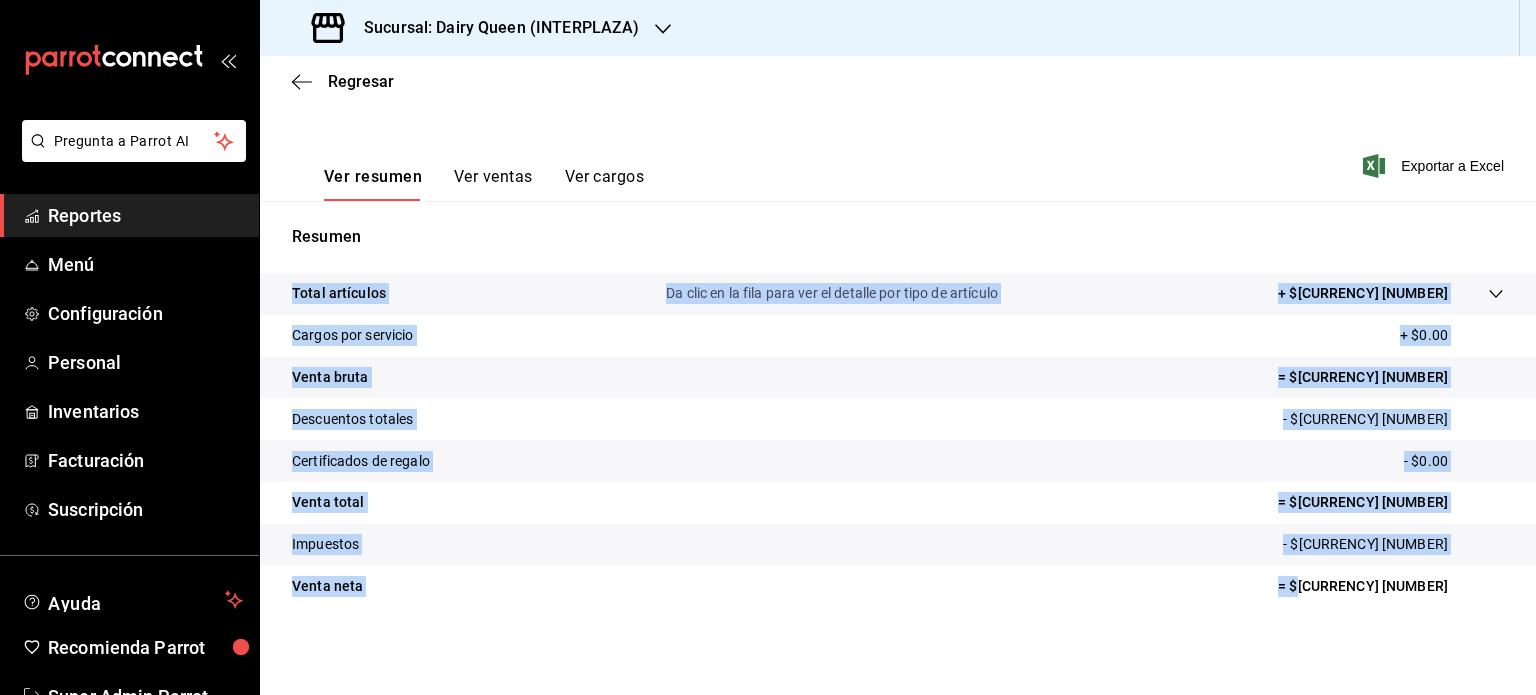 drag, startPoint x: 1413, startPoint y: 609, endPoint x: 1364, endPoint y: 585, distance: 54.56189 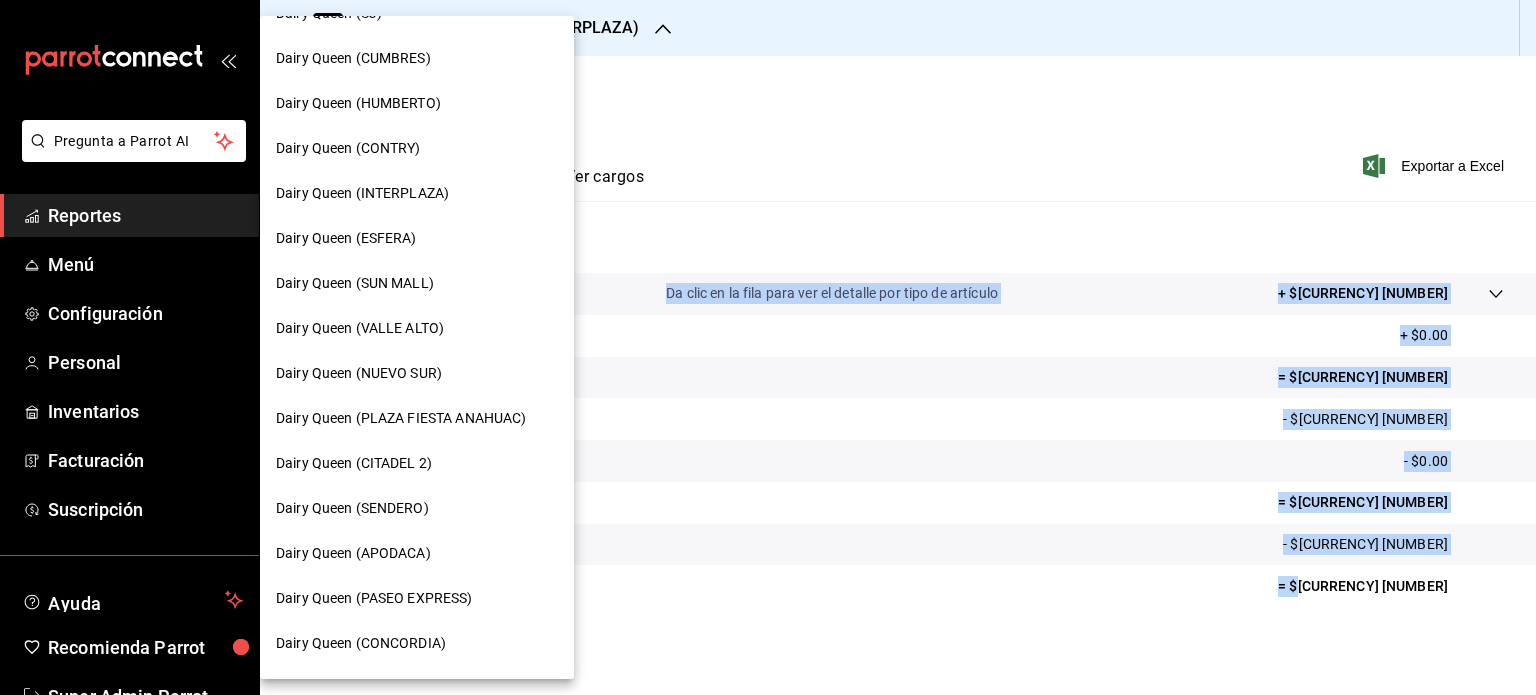 scroll, scrollTop: 200, scrollLeft: 0, axis: vertical 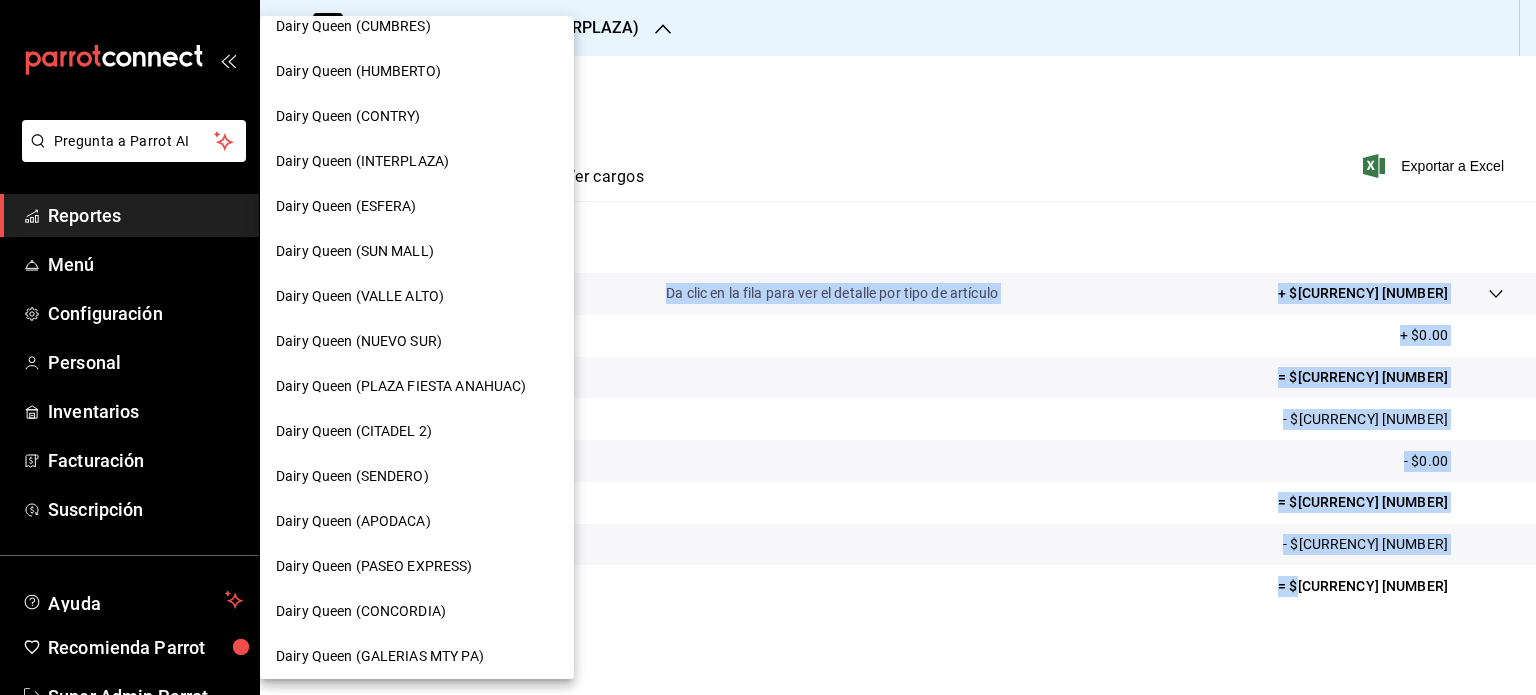click on "Dairy Queen (ESFERA)" at bounding box center (417, 206) 